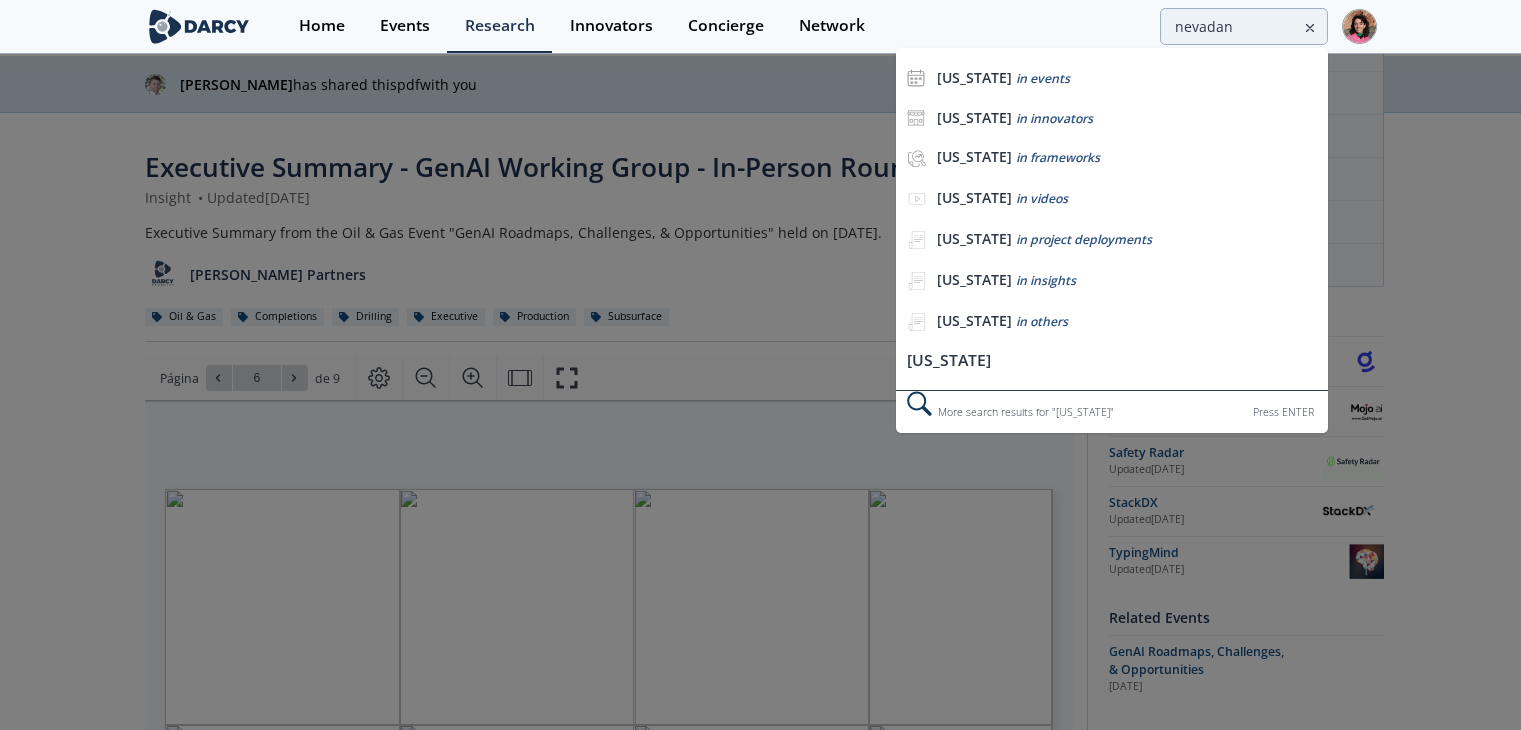 scroll, scrollTop: 200, scrollLeft: 0, axis: vertical 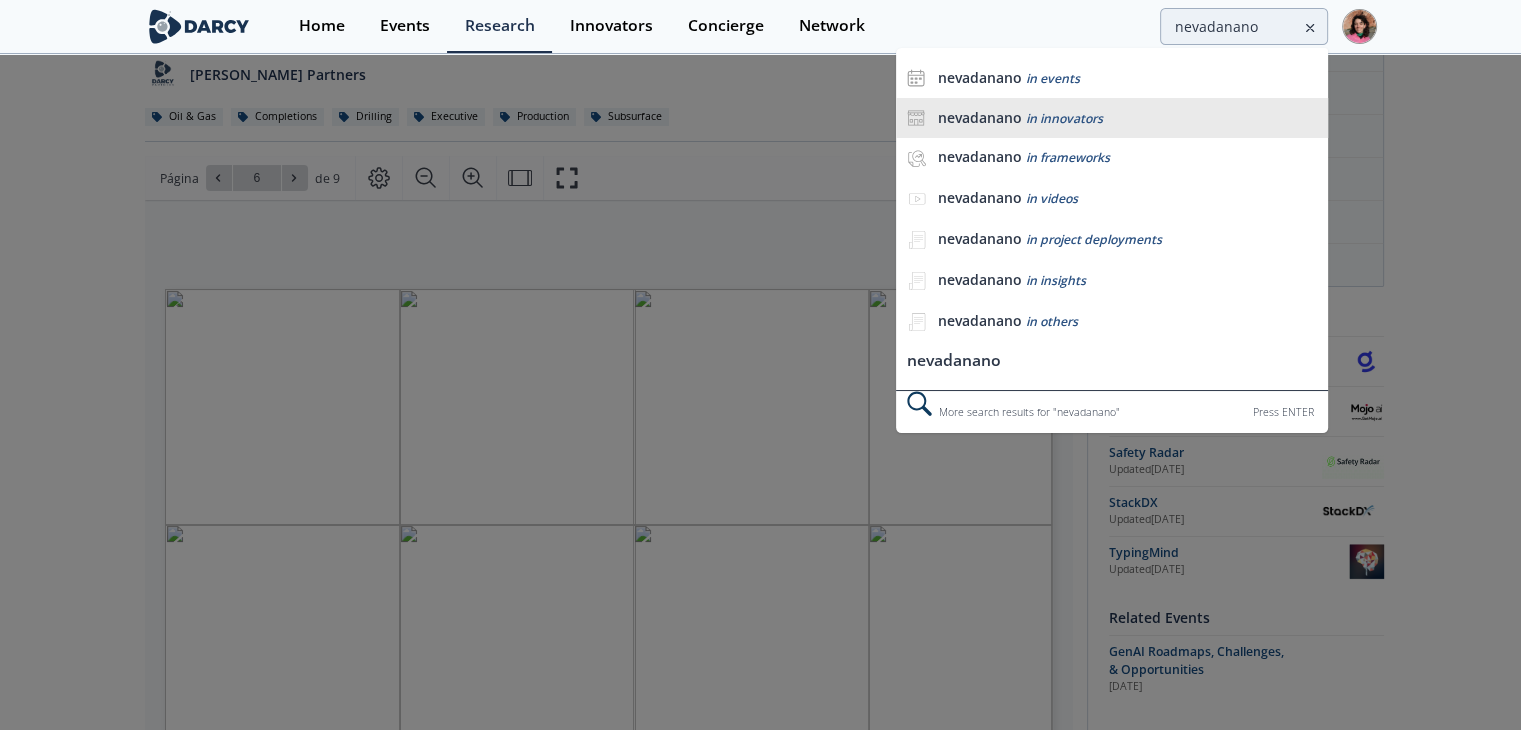 type on "nevadanano" 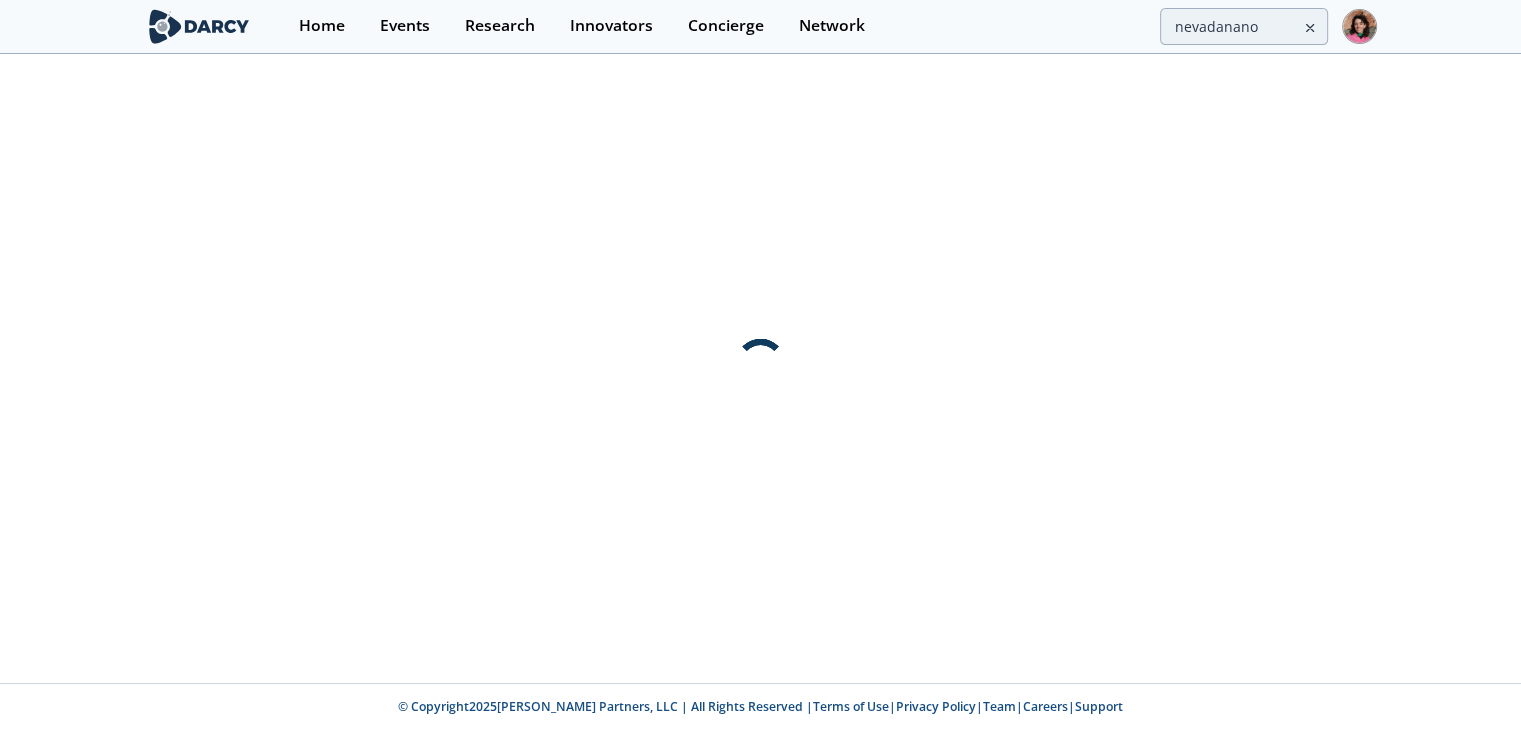 scroll, scrollTop: 0, scrollLeft: 0, axis: both 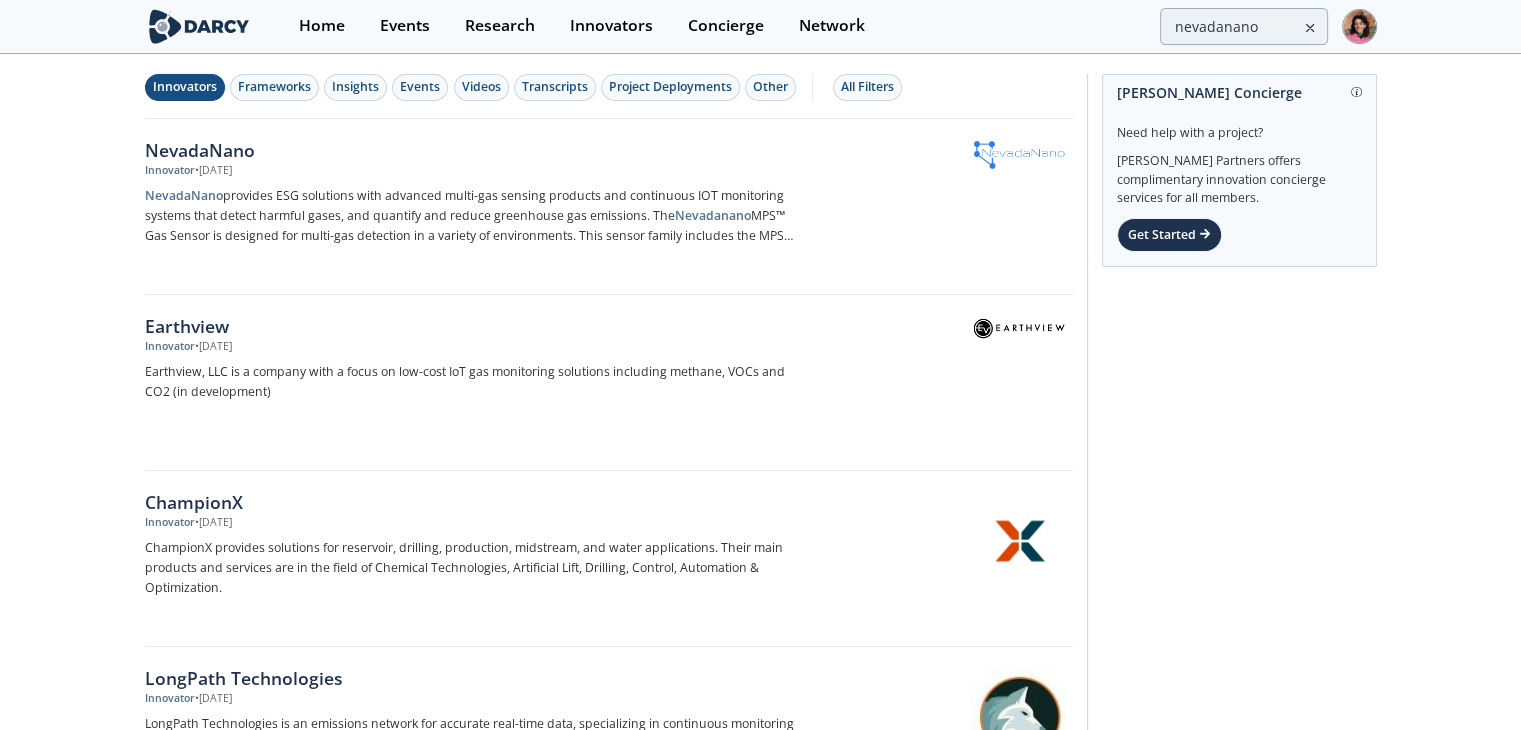 click on "NevadaNano  provides ESG solutions with advanced multi-gas sensing products and continuous IOT monitoring systems that detect harmful gases, and quantify and reduce greenhouse gas emissions.
The  Nevadanano  MPS™ Gas Sensor is designed for multi-gas detection in a variety of environments. This sensor family includes the MPS Flammable" at bounding box center [476, 216] 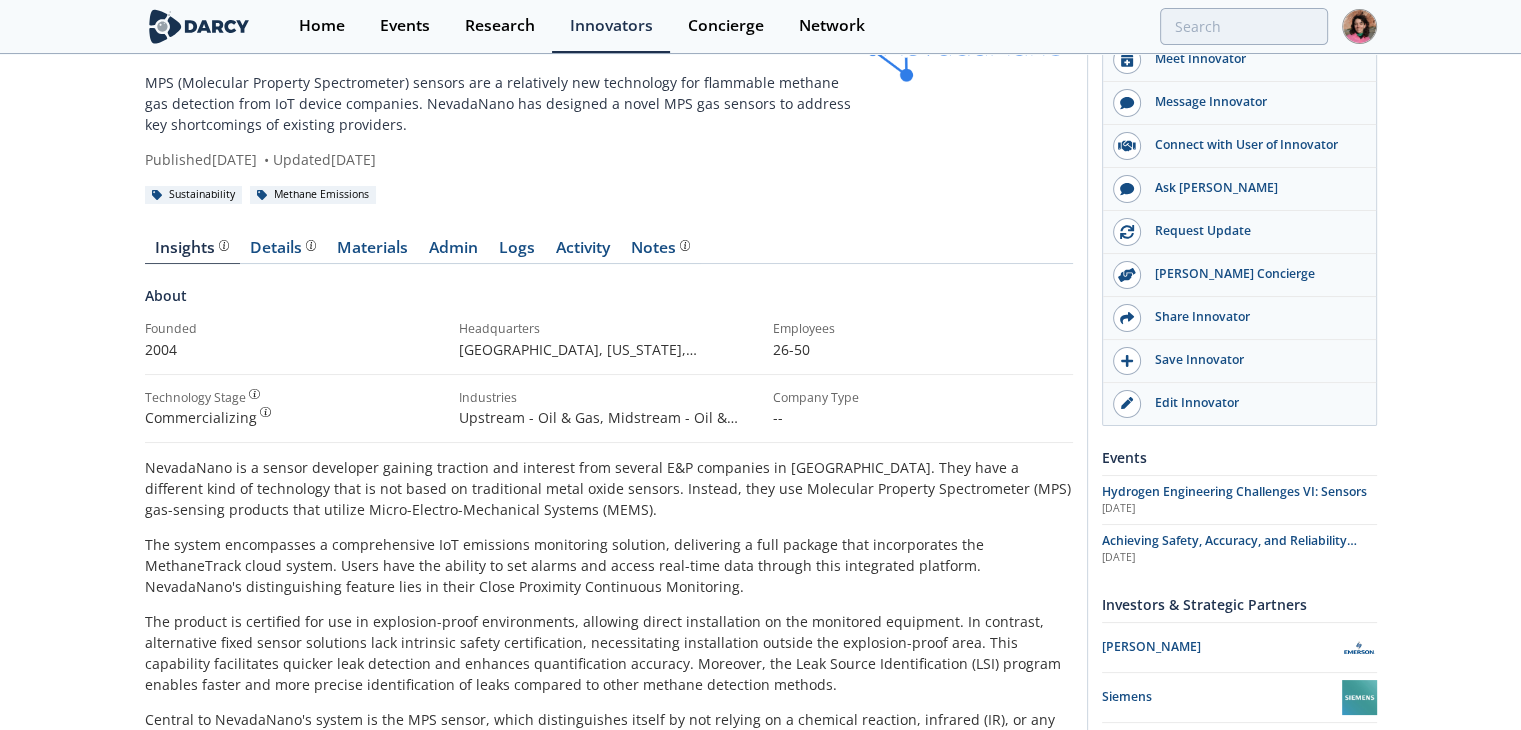scroll, scrollTop: 0, scrollLeft: 0, axis: both 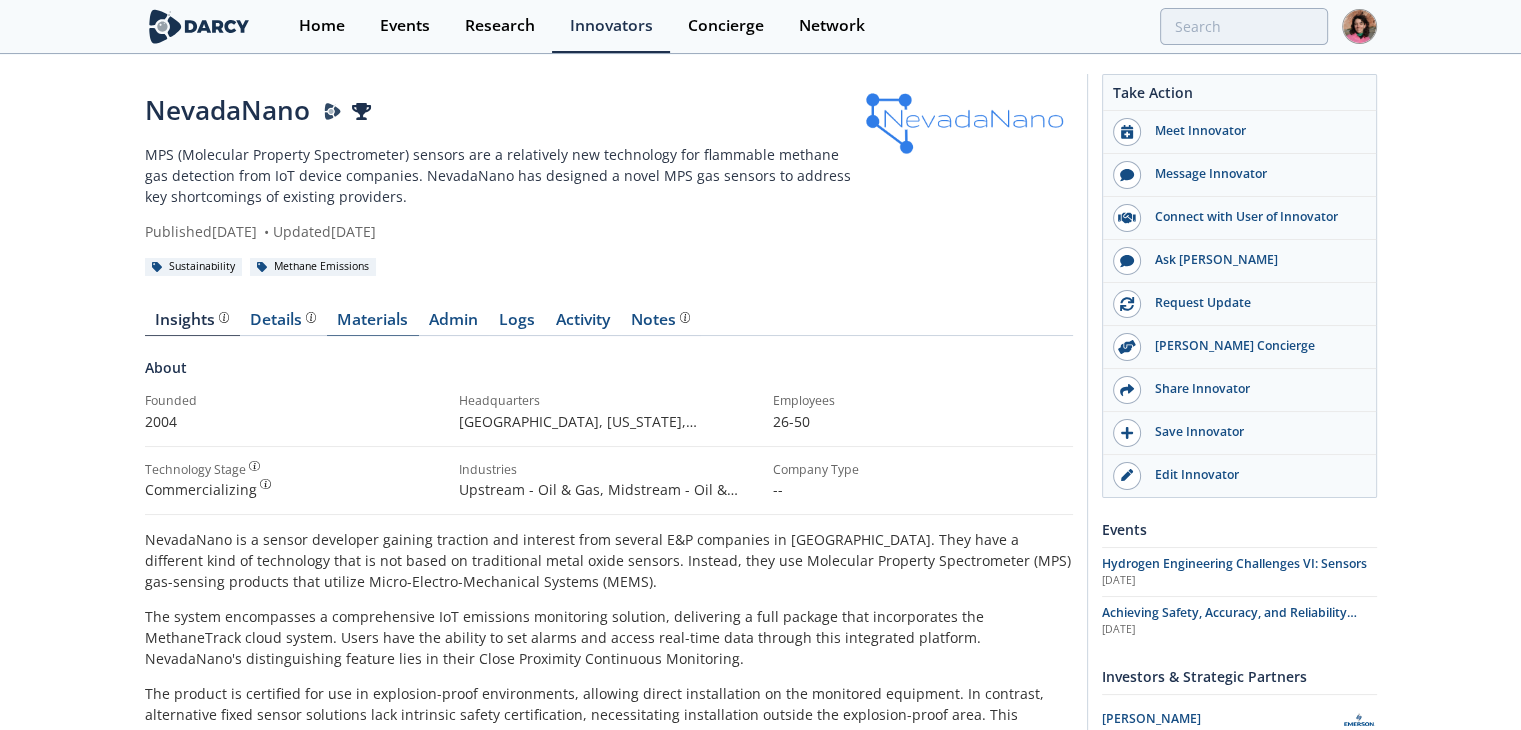 click on "Materials" at bounding box center (373, 324) 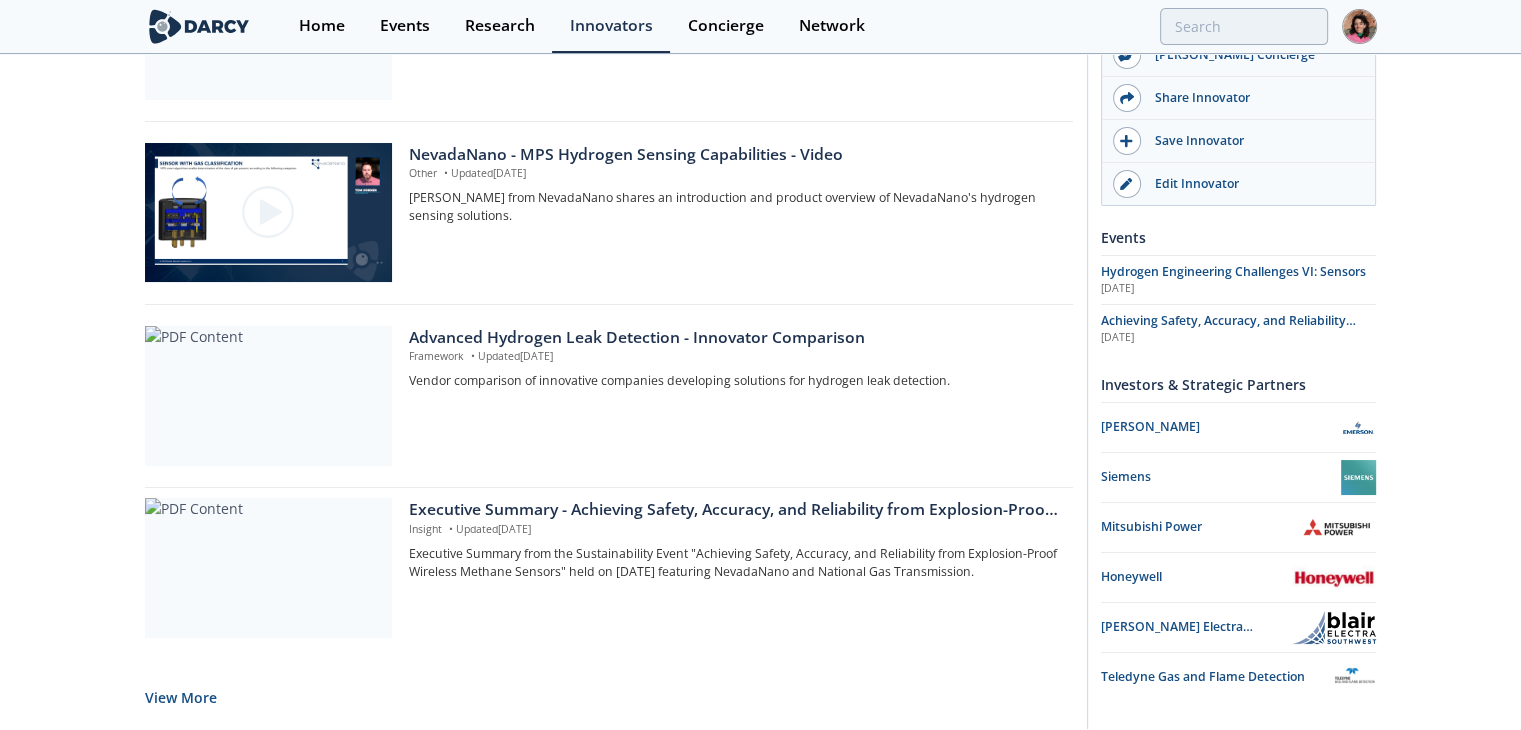 scroll, scrollTop: 1650, scrollLeft: 0, axis: vertical 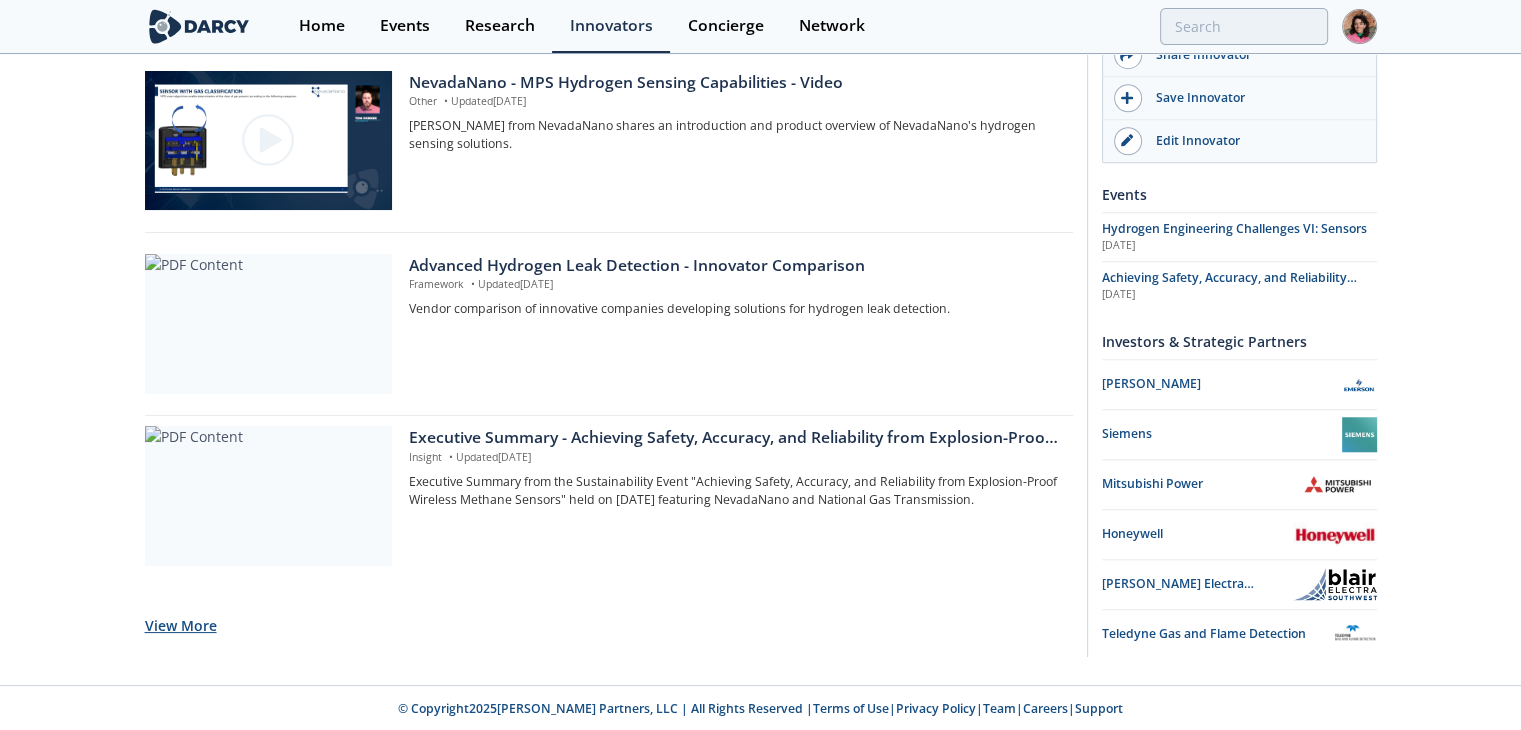 click on "View More" 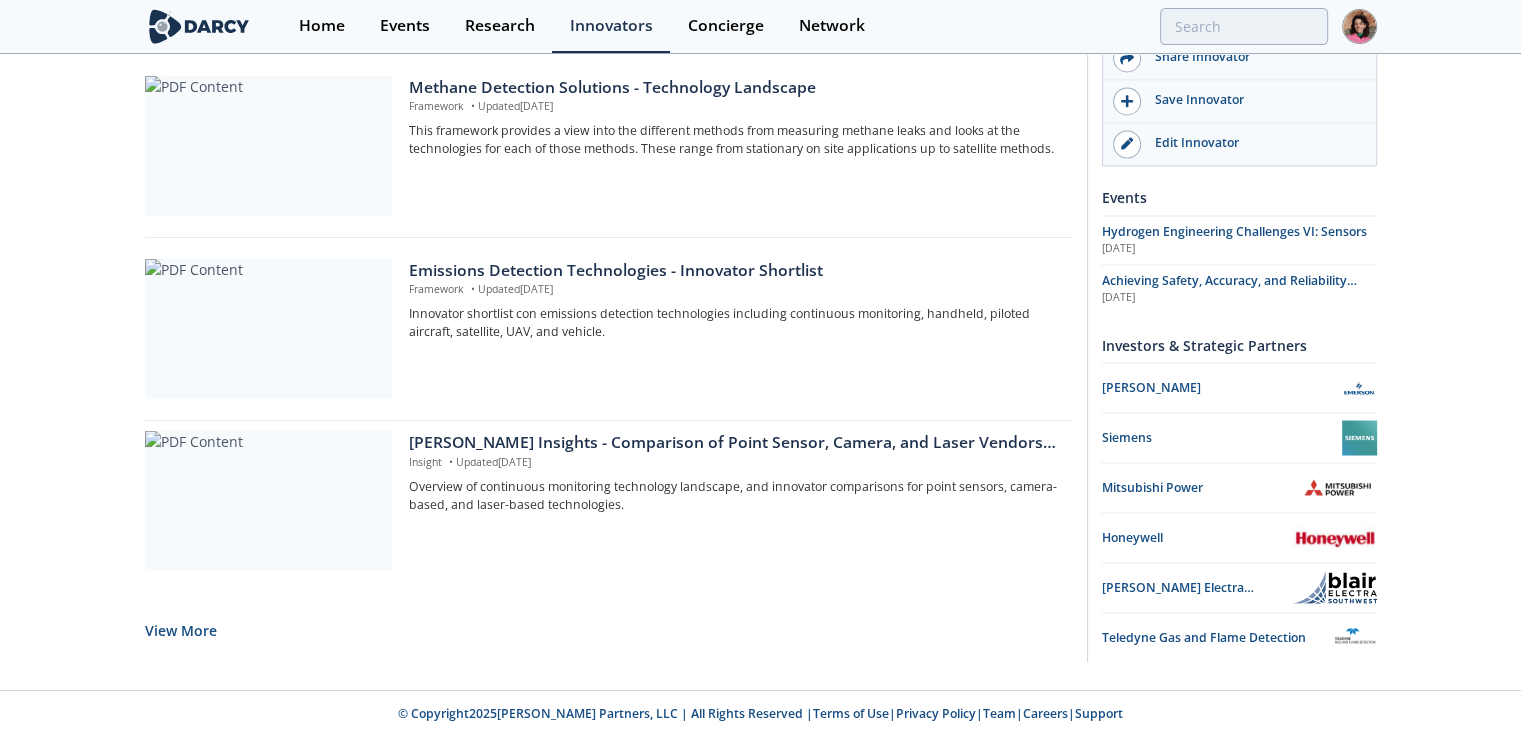 scroll, scrollTop: 3478, scrollLeft: 0, axis: vertical 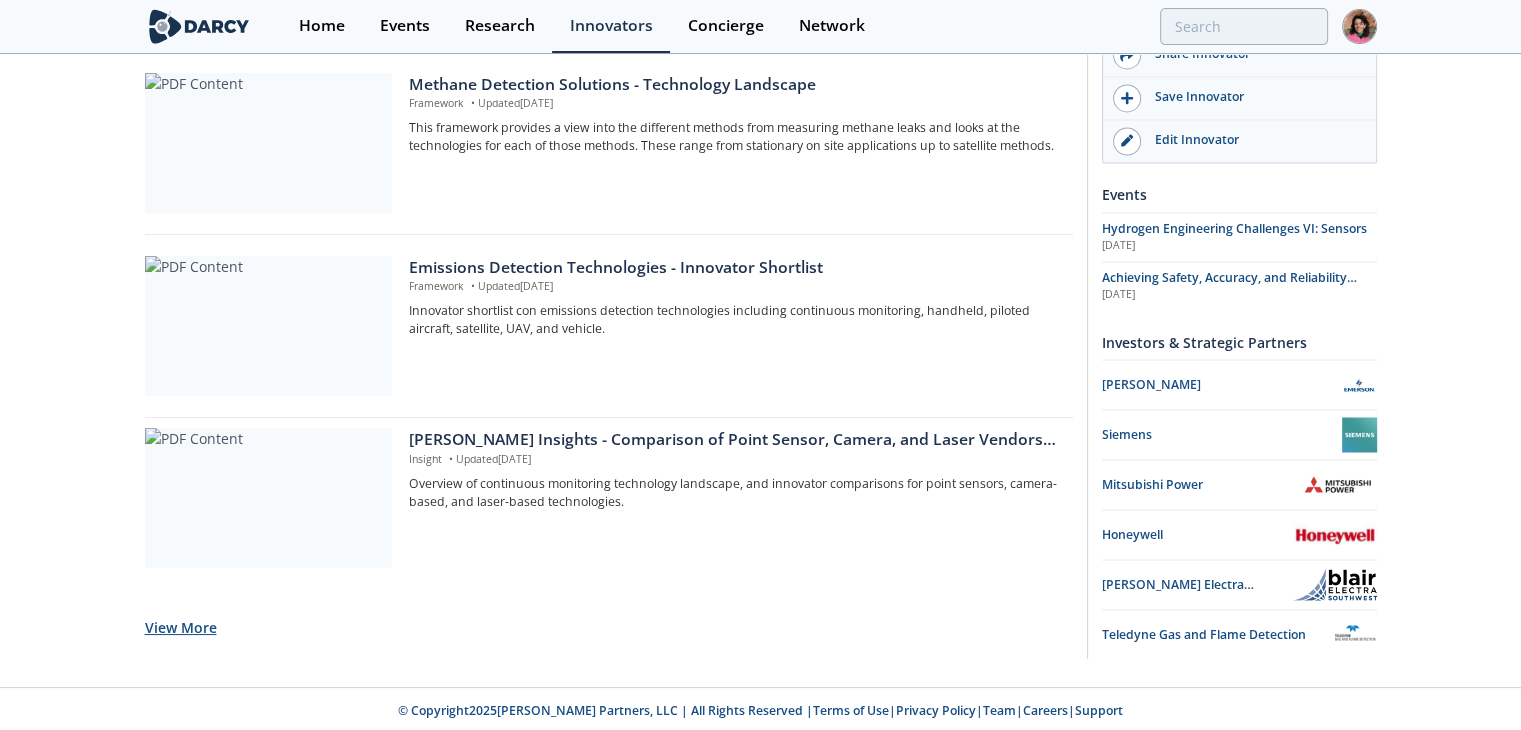 click on "View More" 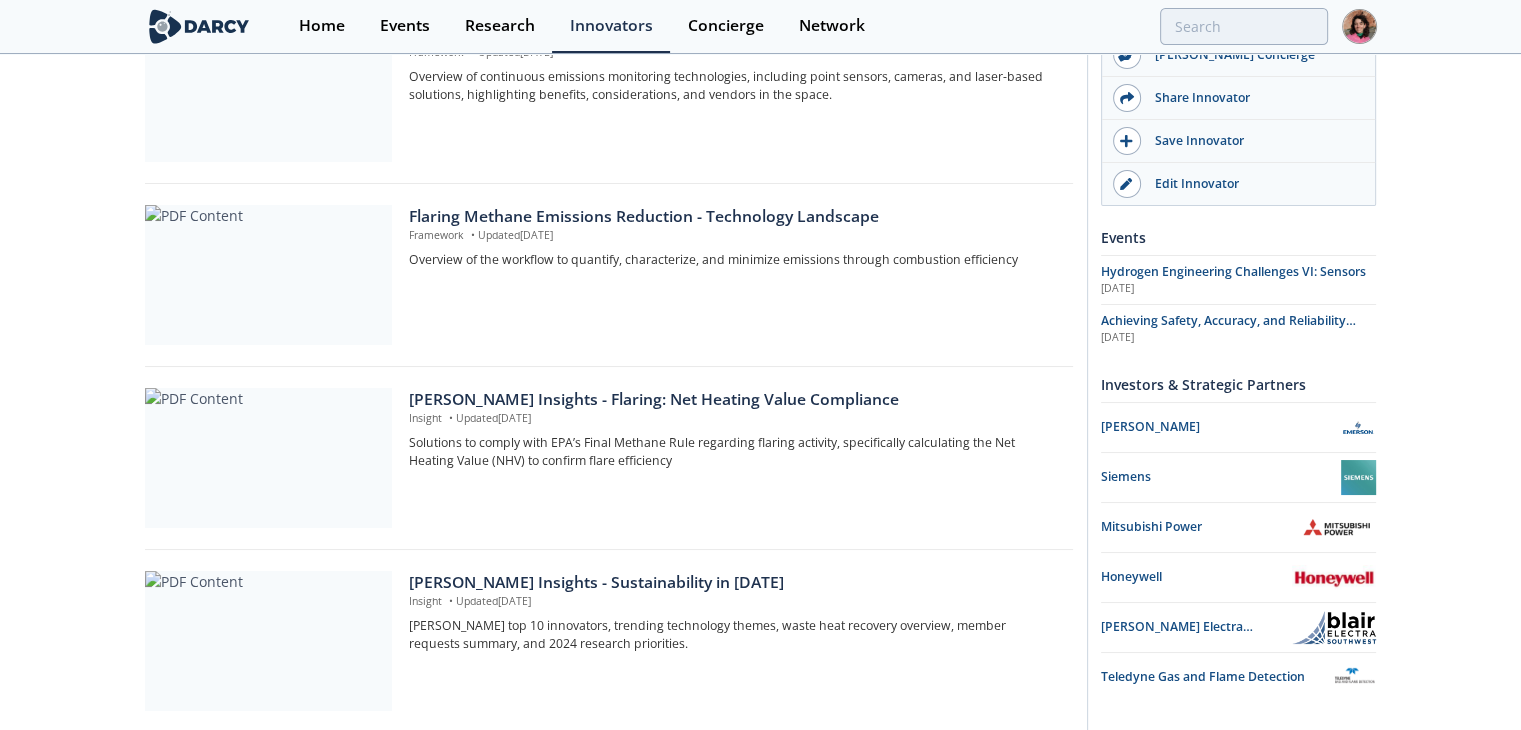 scroll, scrollTop: 4178, scrollLeft: 0, axis: vertical 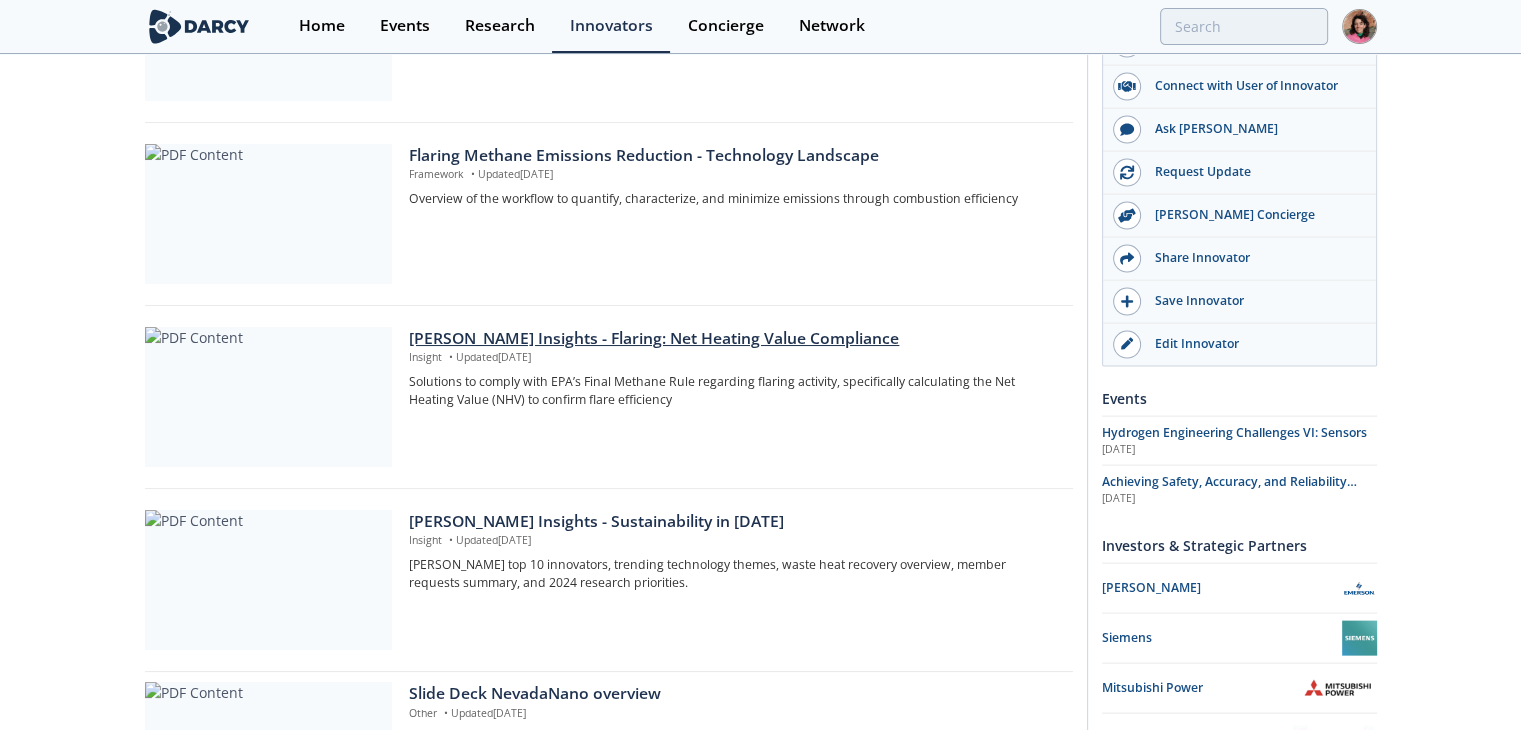 click on "Insight
•
Updated  Mar 1, 2024" at bounding box center (733, 358) 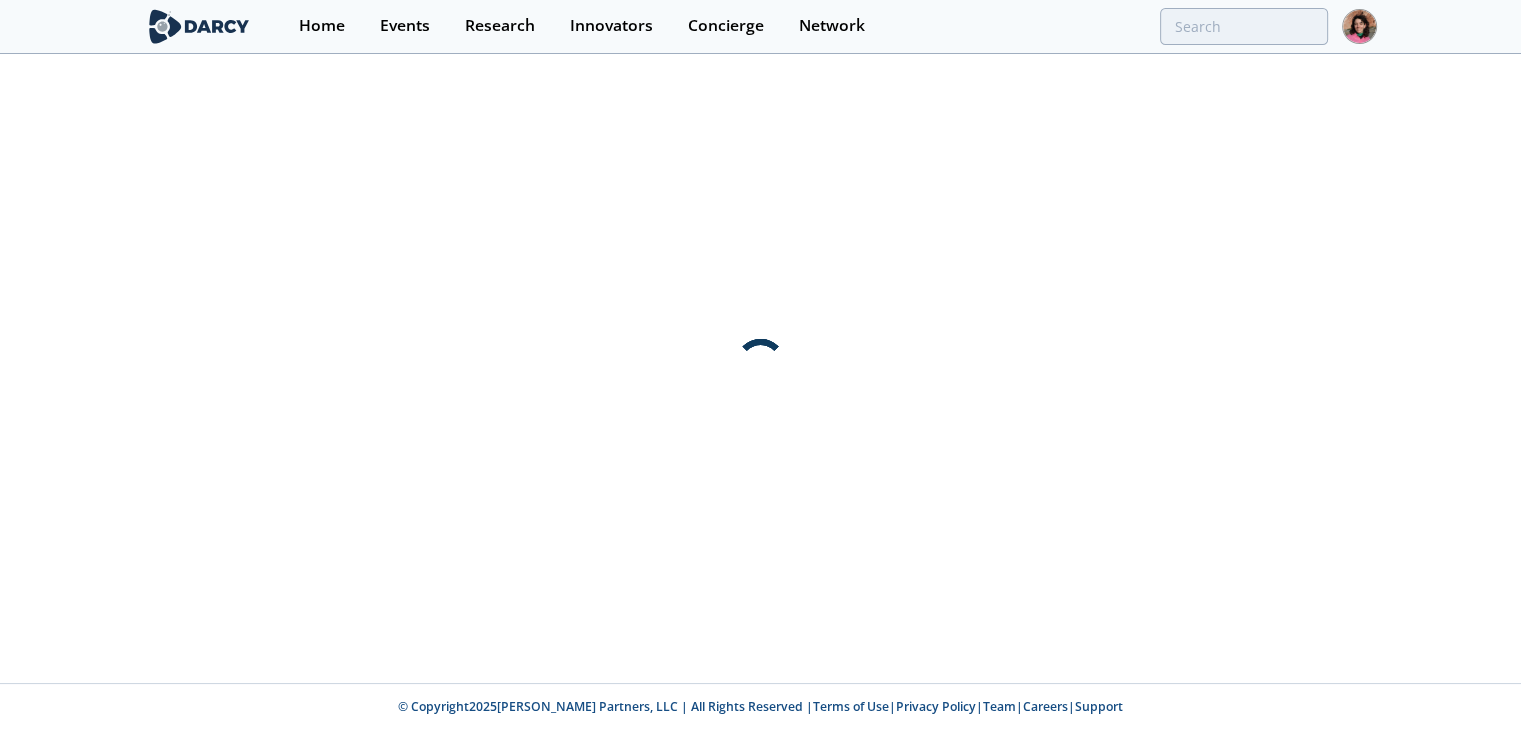 scroll, scrollTop: 0, scrollLeft: 0, axis: both 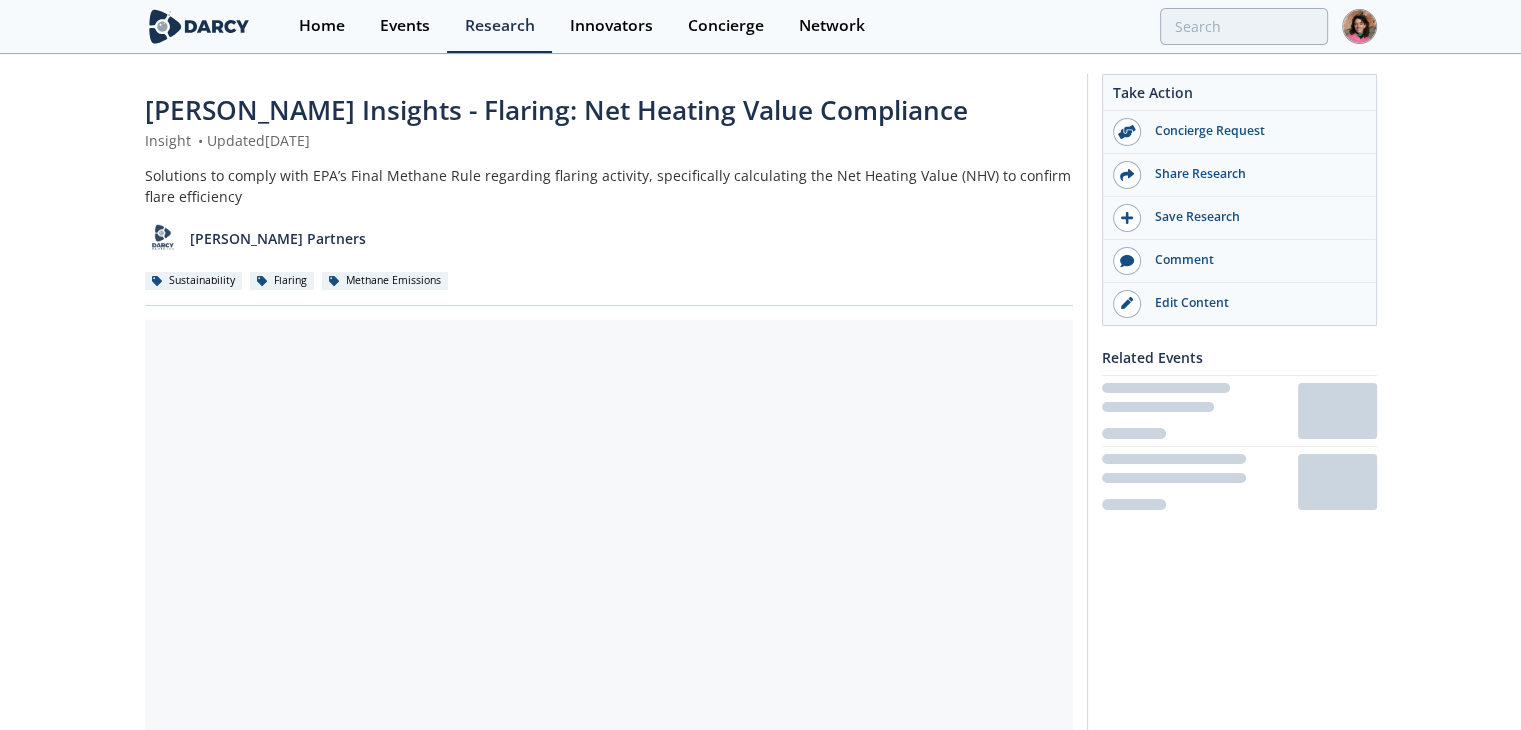 click on "Darcy Insights - Flaring: Net Heating Value Compliance" at bounding box center (556, 110) 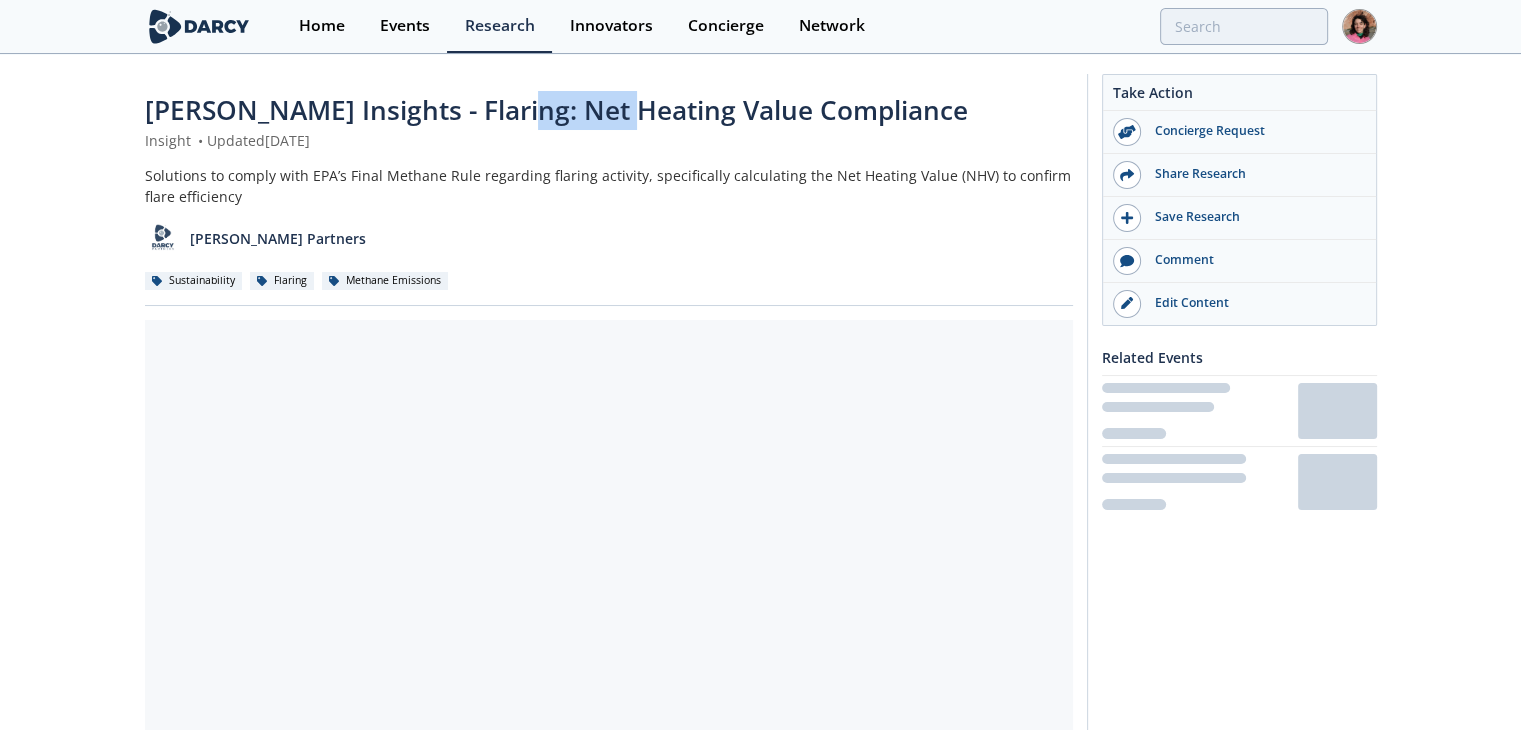 click on "Darcy Insights - Flaring: Net Heating Value Compliance" at bounding box center (556, 110) 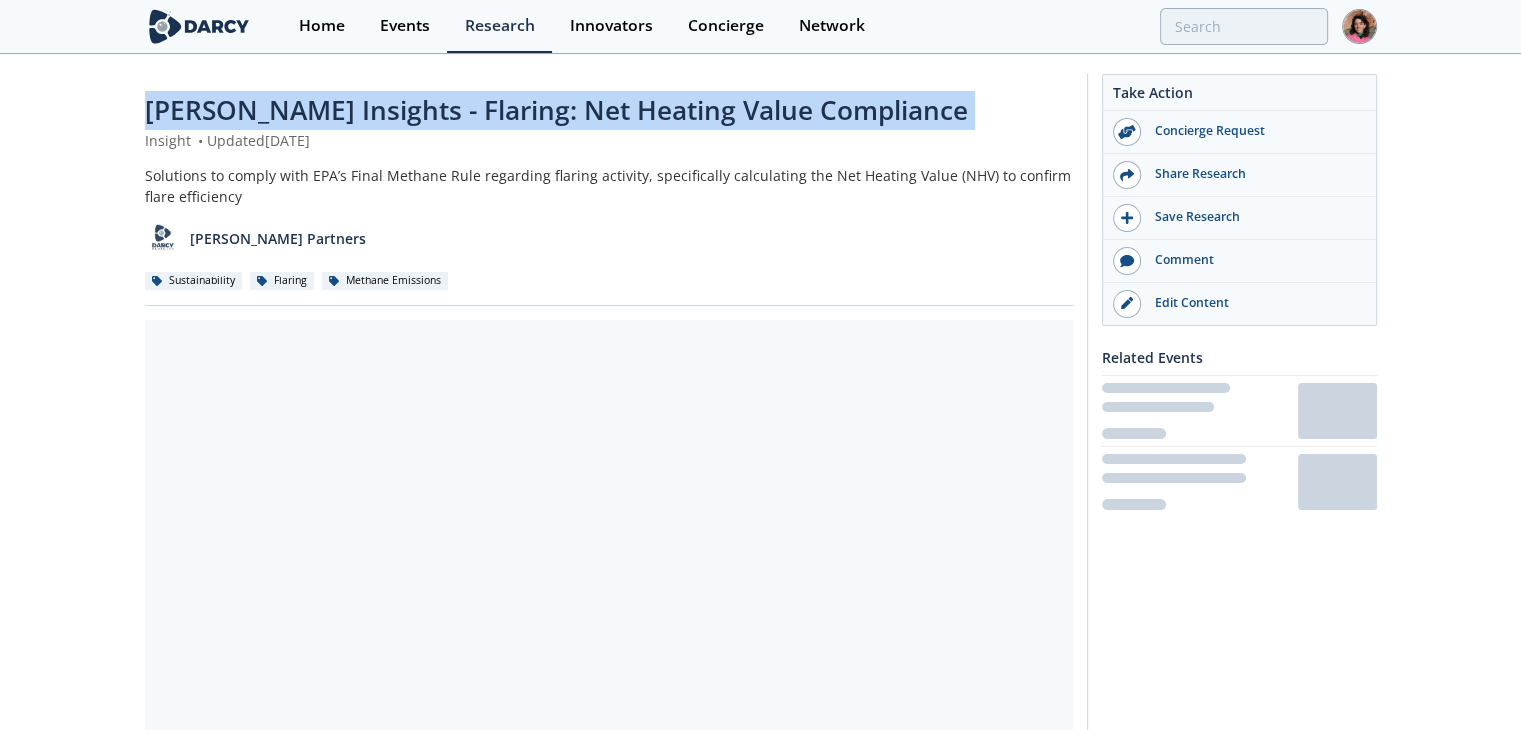 click on "Darcy Insights - Flaring: Net Heating Value Compliance" at bounding box center (556, 110) 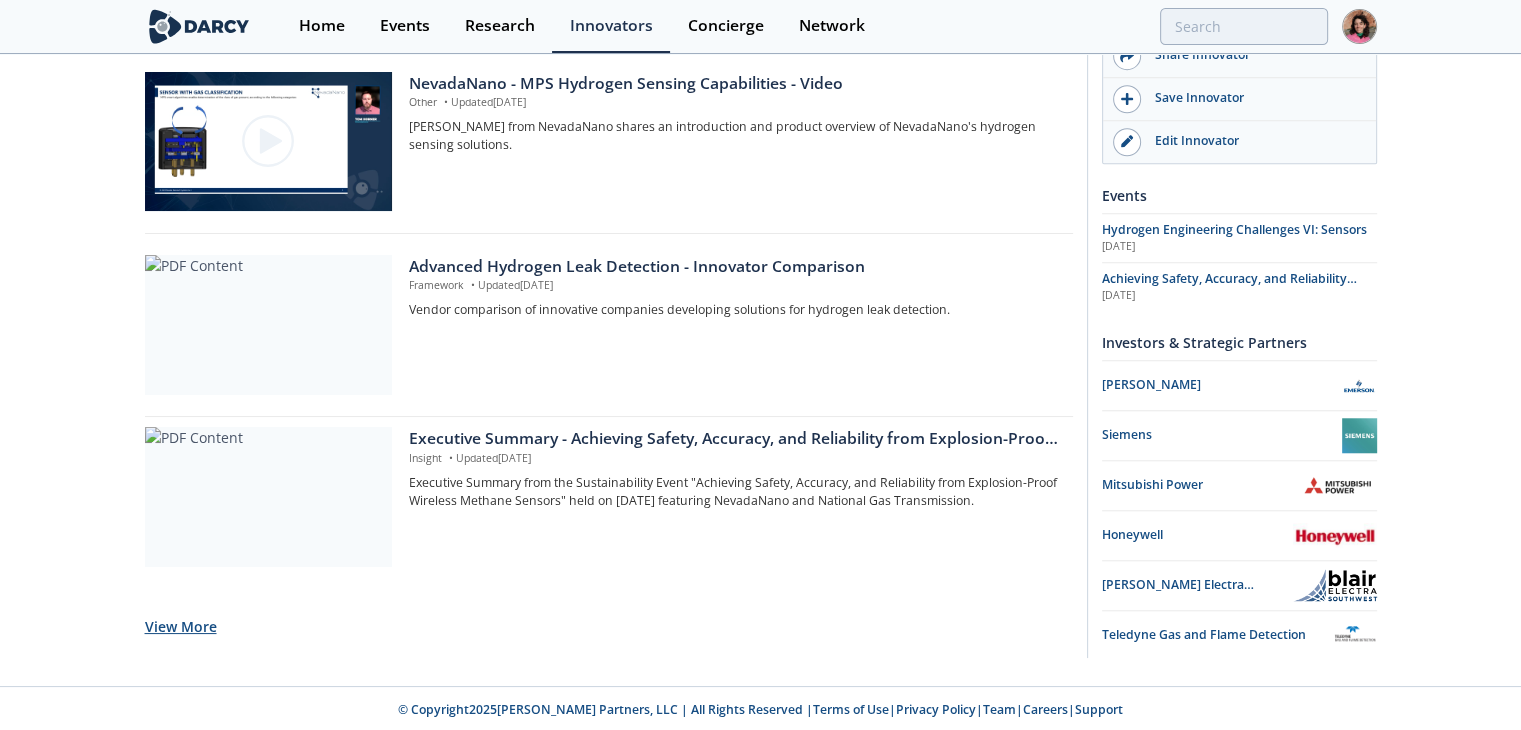 click on "View More" 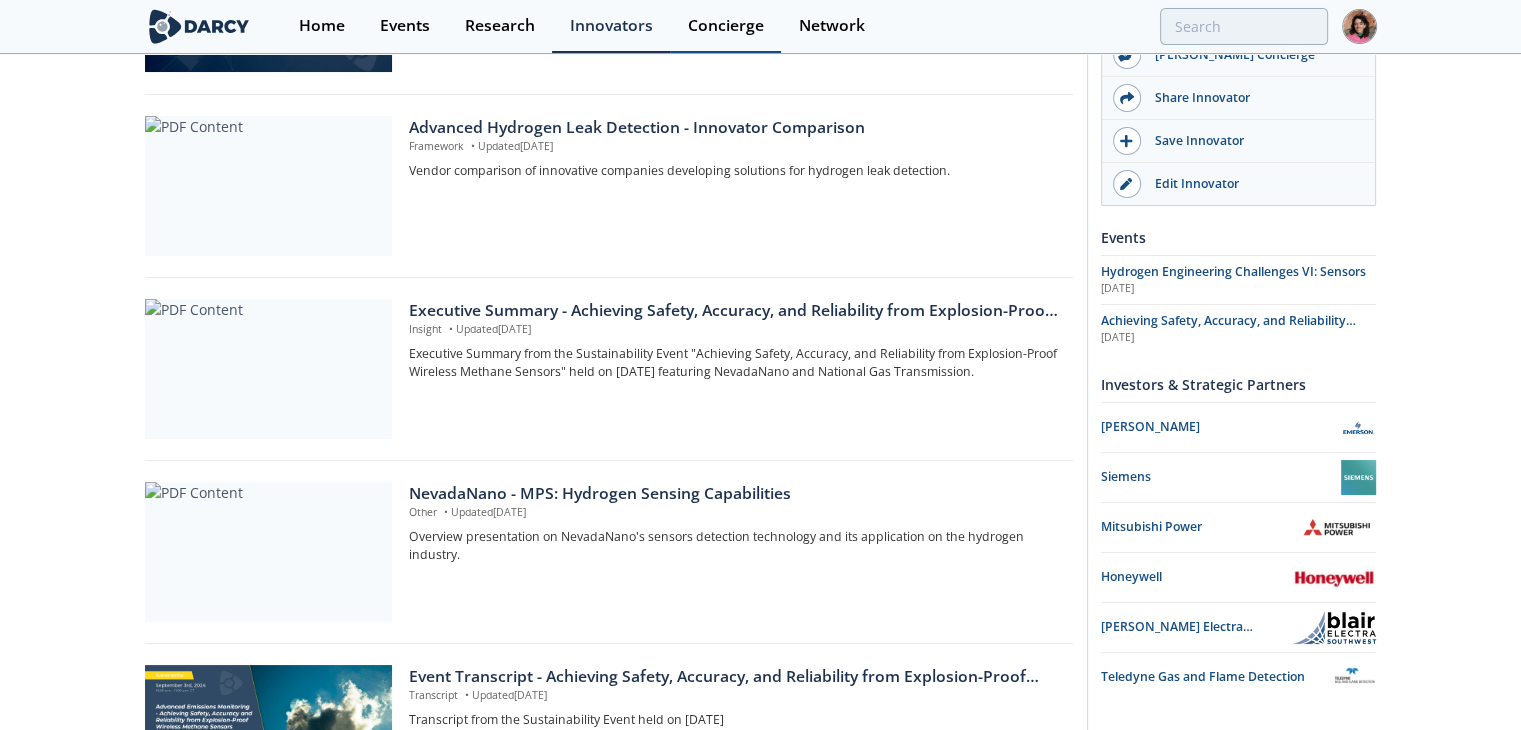 scroll, scrollTop: 1790, scrollLeft: 0, axis: vertical 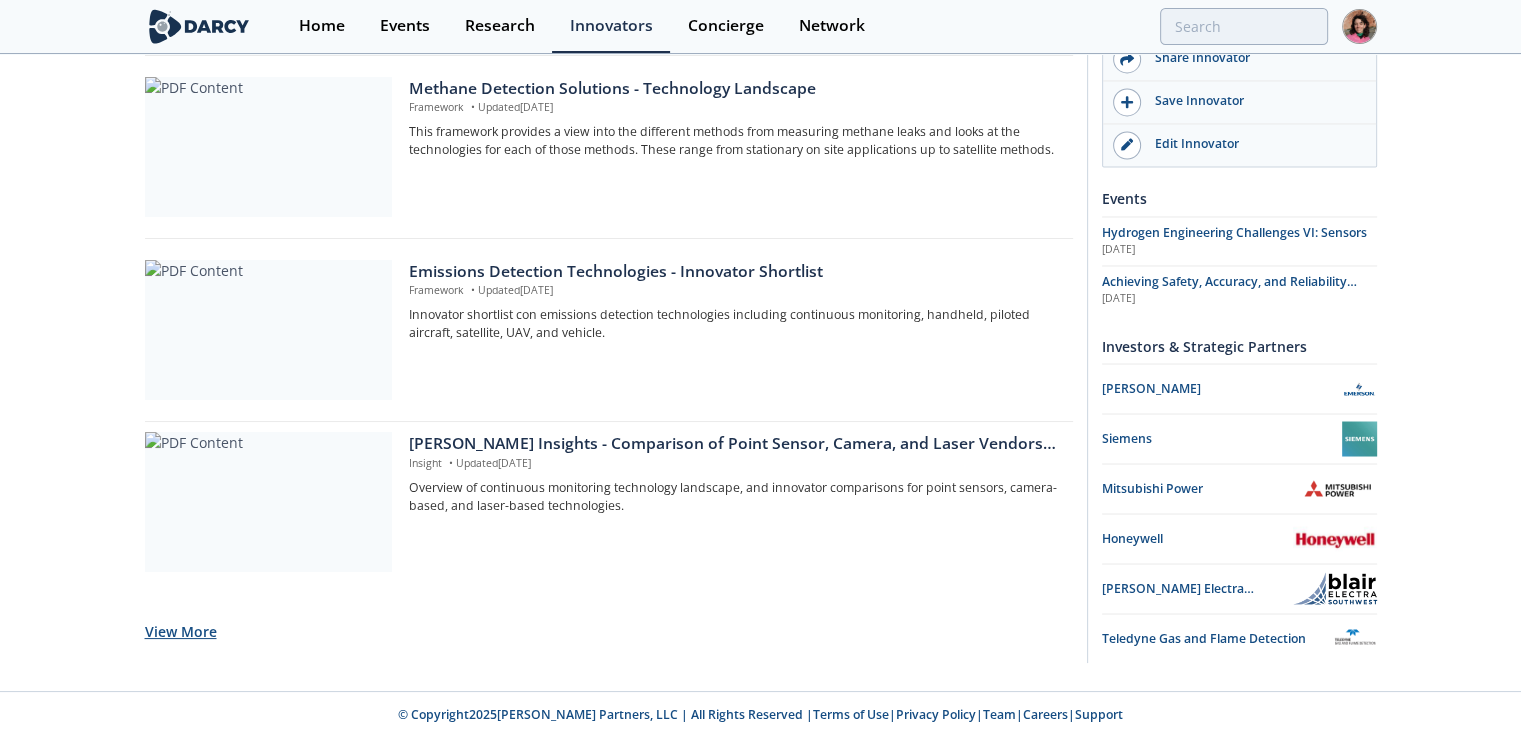click on "View More" 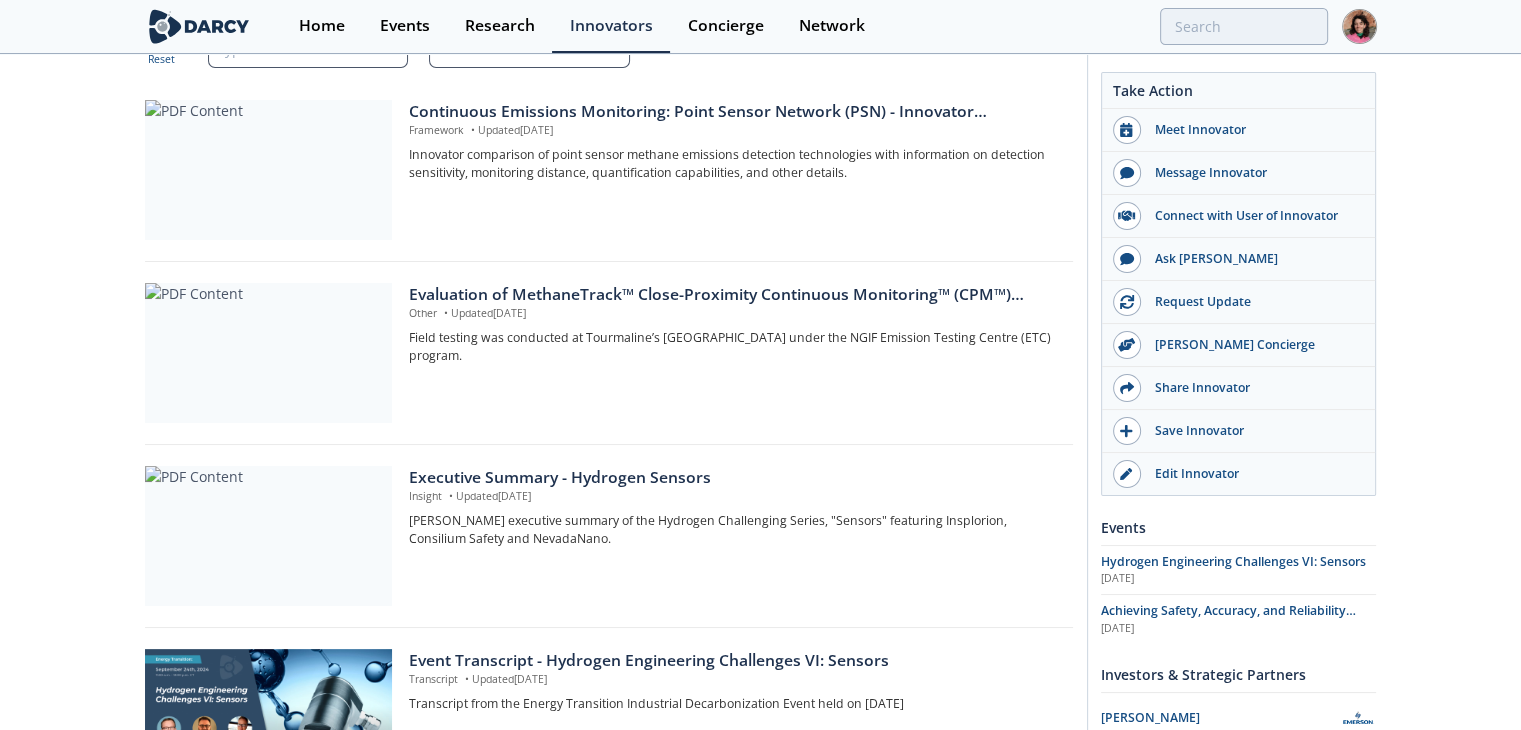 scroll, scrollTop: 0, scrollLeft: 0, axis: both 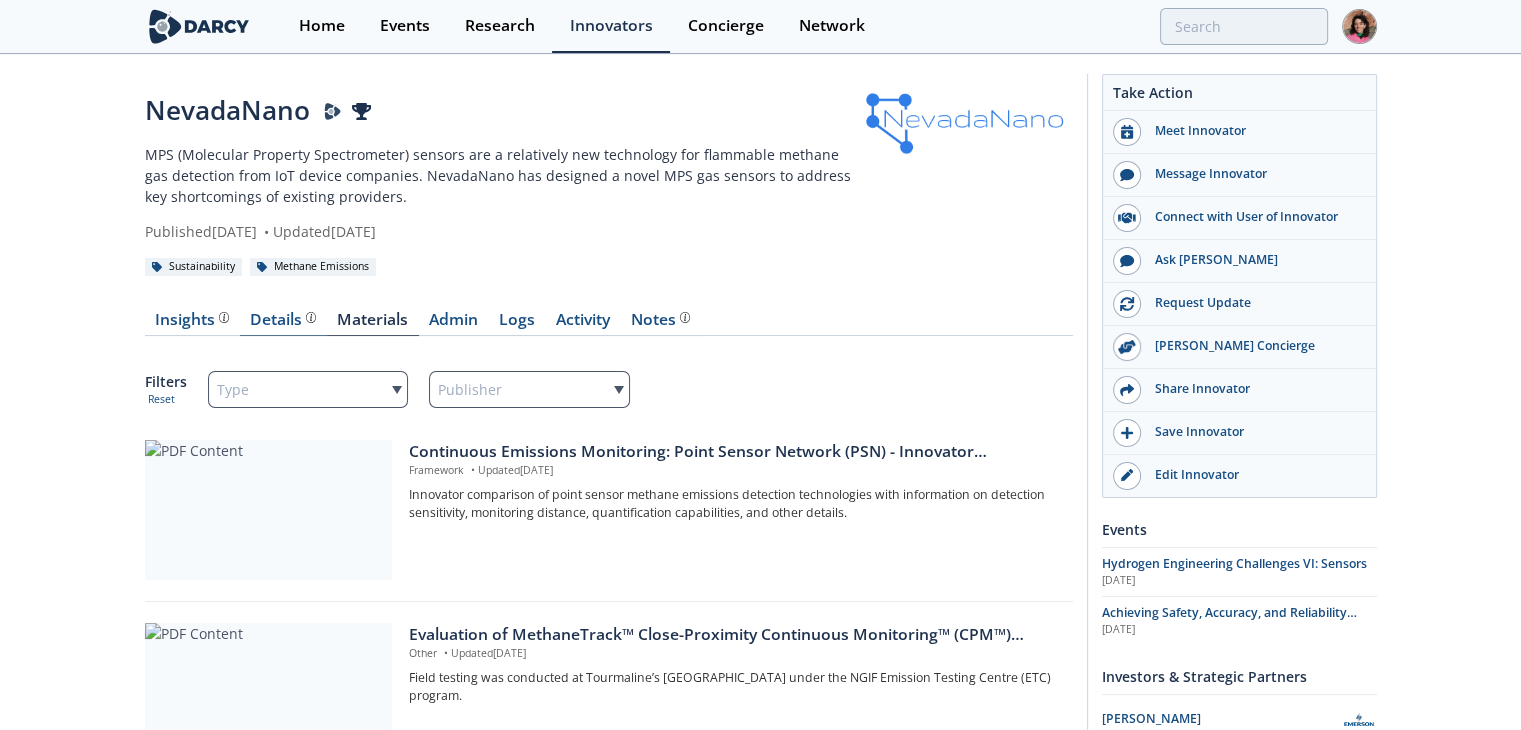 click on "Details
Product overview, business model, technology and applications as added by the NevadaNano team." at bounding box center (283, 320) 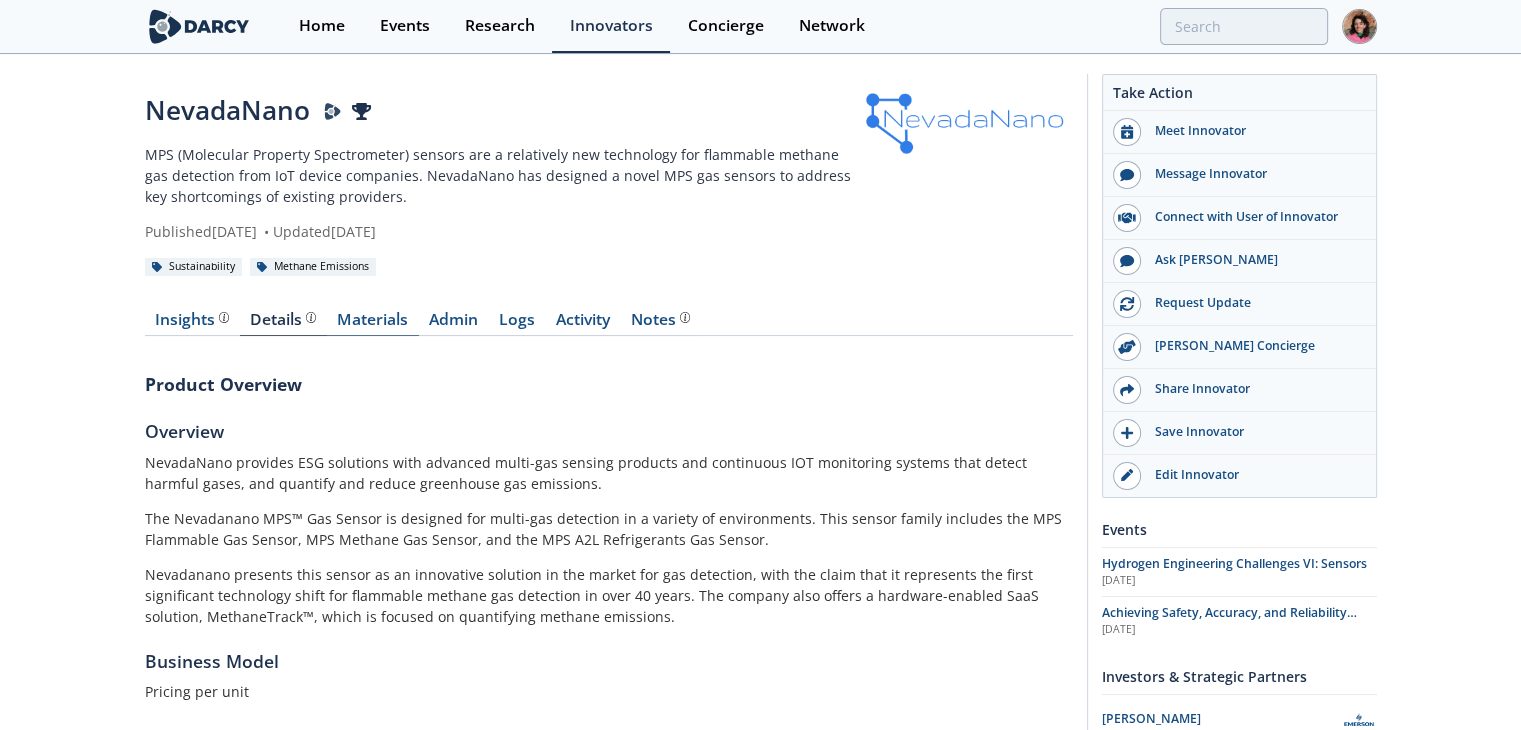 click on "Materials" at bounding box center [373, 324] 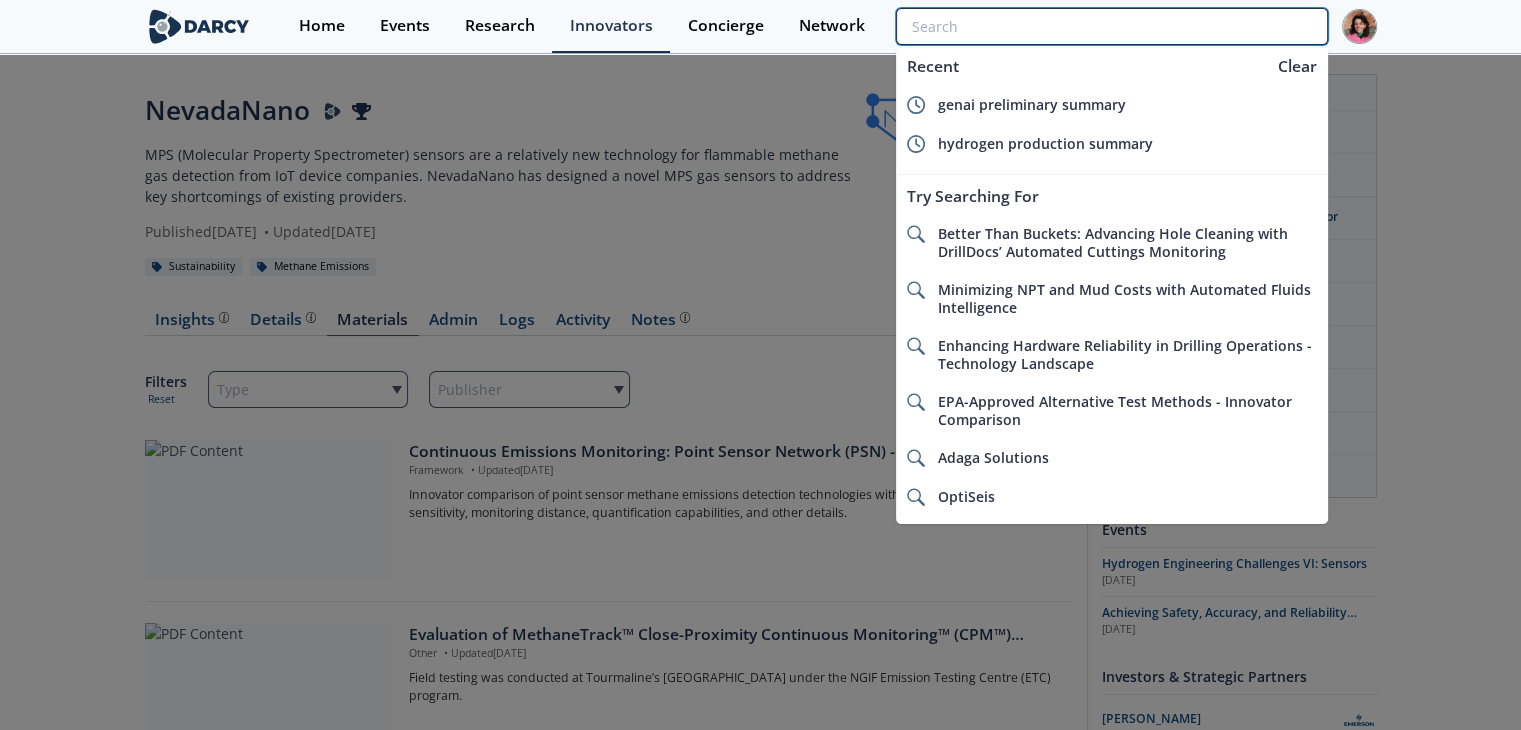 click at bounding box center [1111, 26] 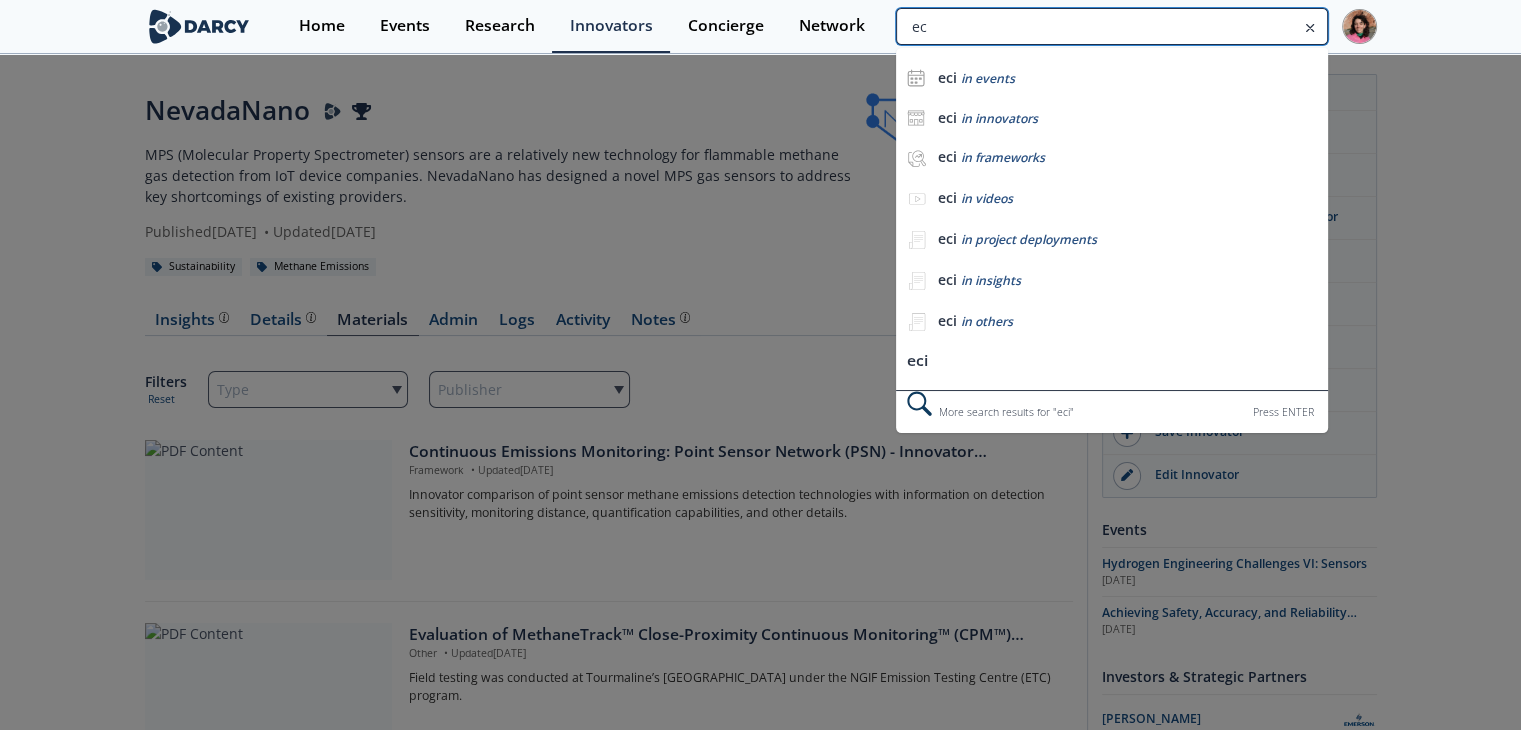 type on "e" 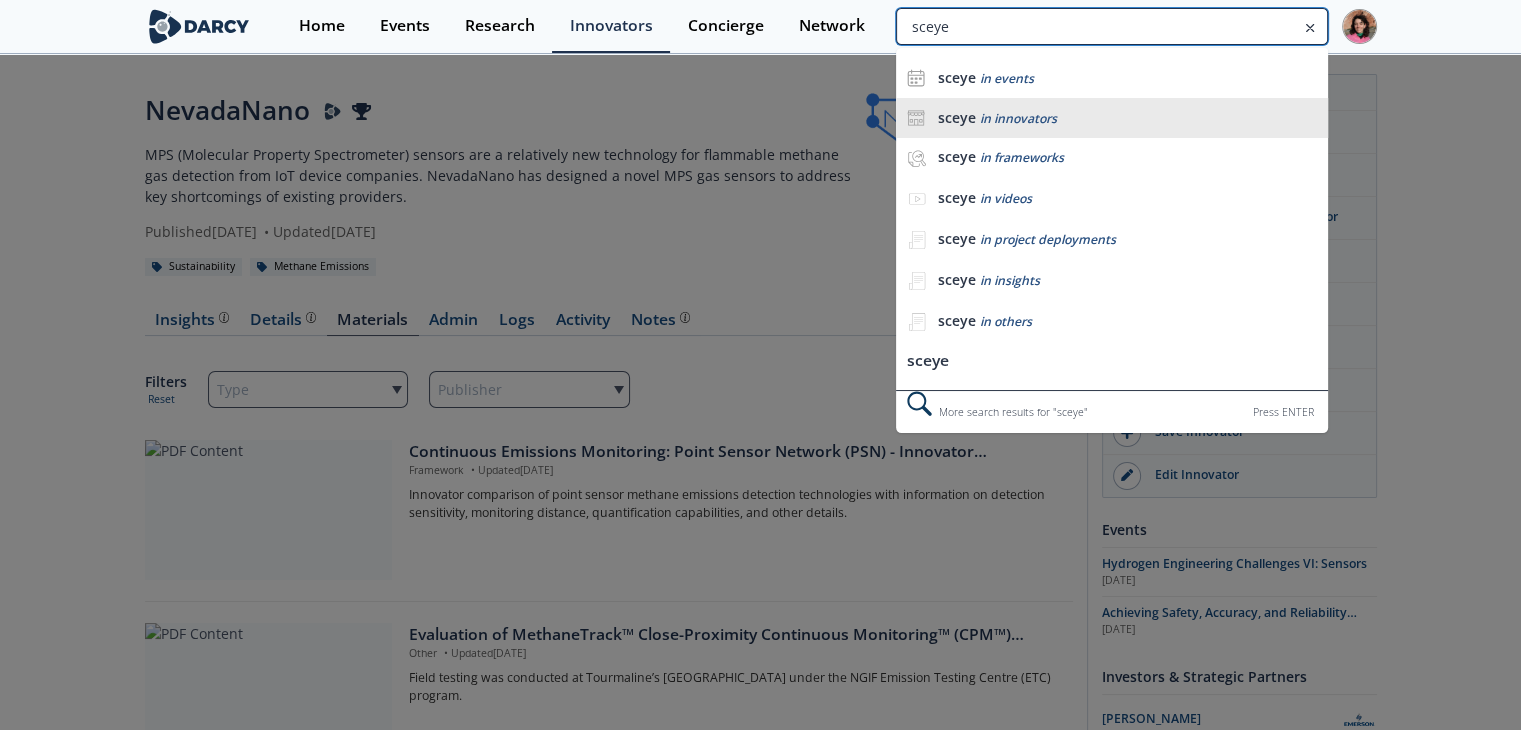 type on "sceye" 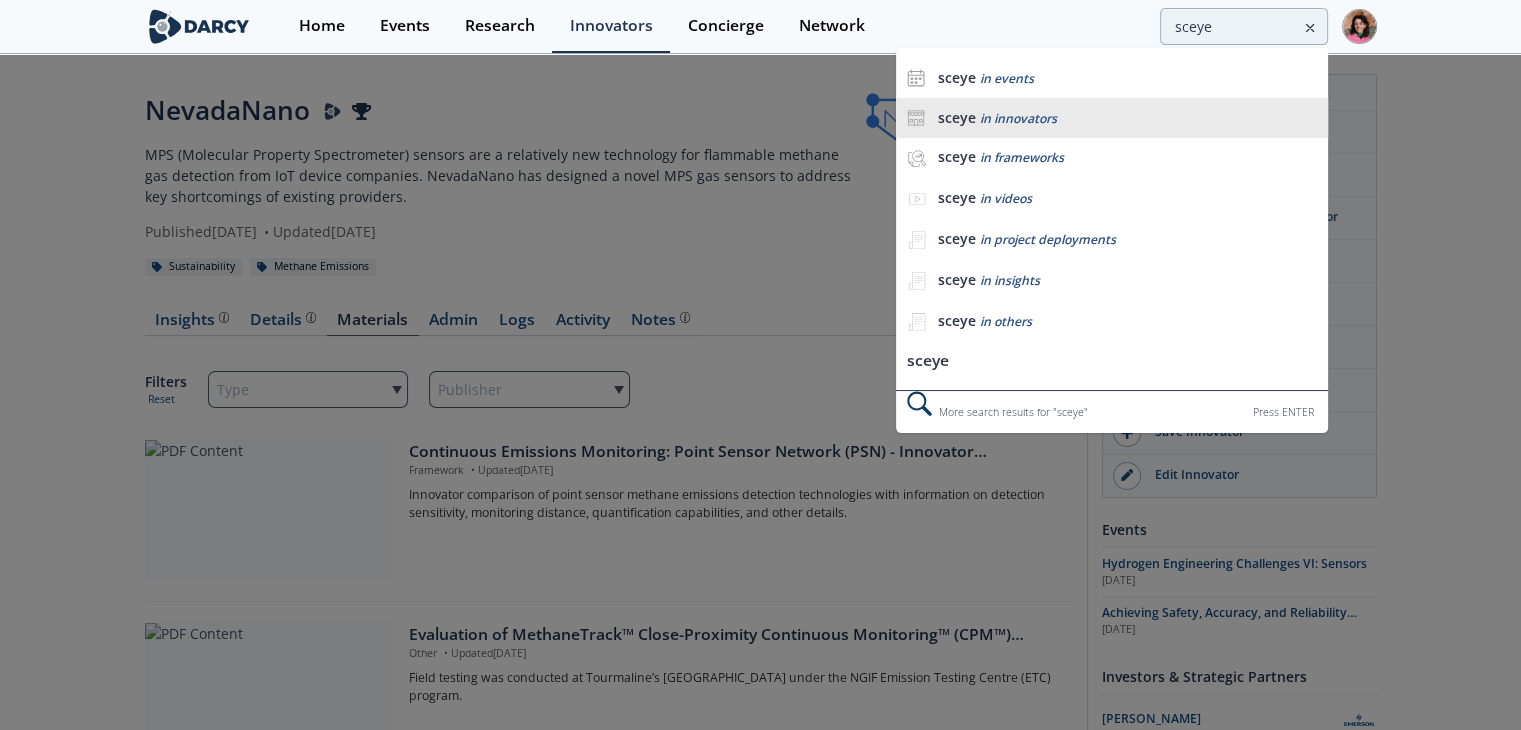 click on "sceye
in innovators" at bounding box center (1111, 118) 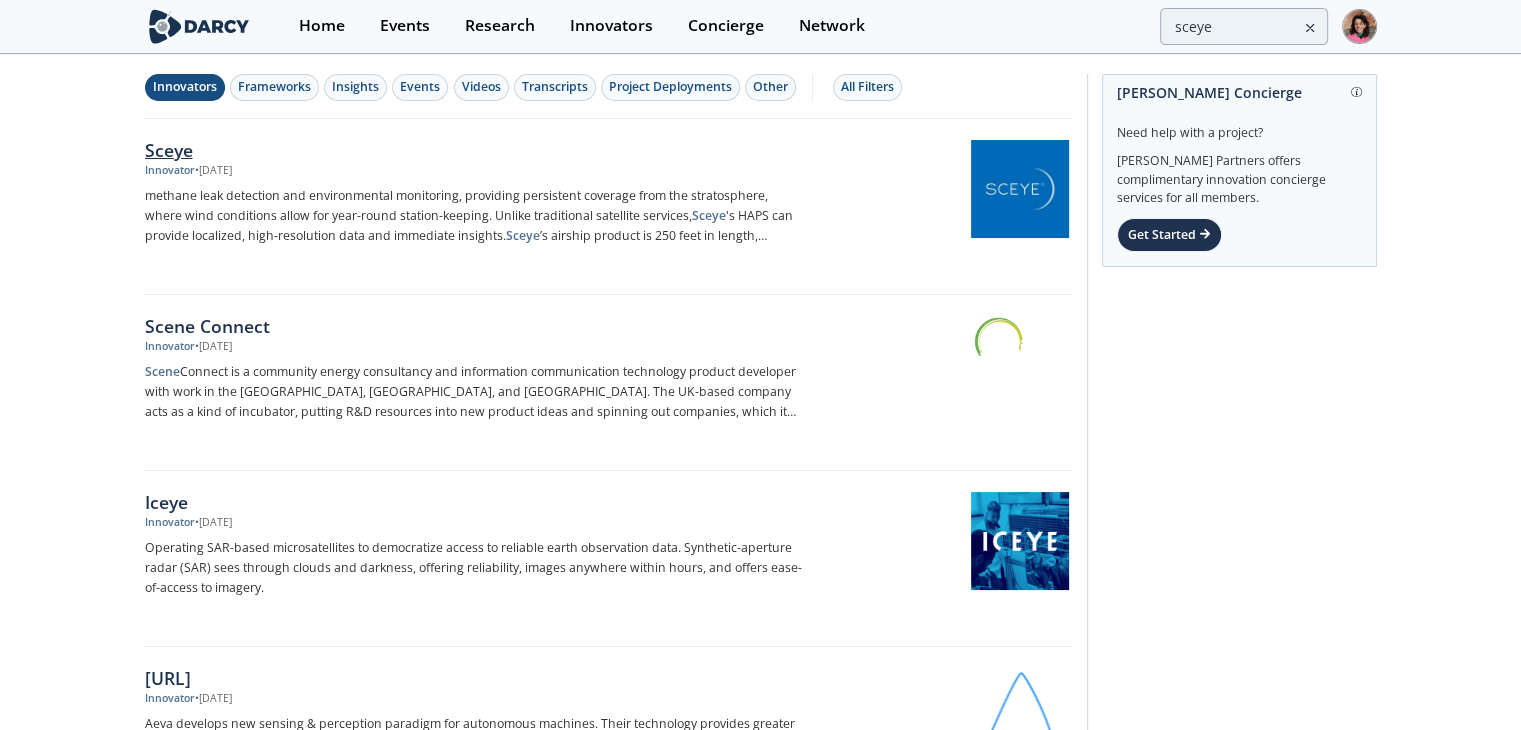 drag, startPoint x: 1104, startPoint y: 361, endPoint x: 508, endPoint y: 173, distance: 624.948 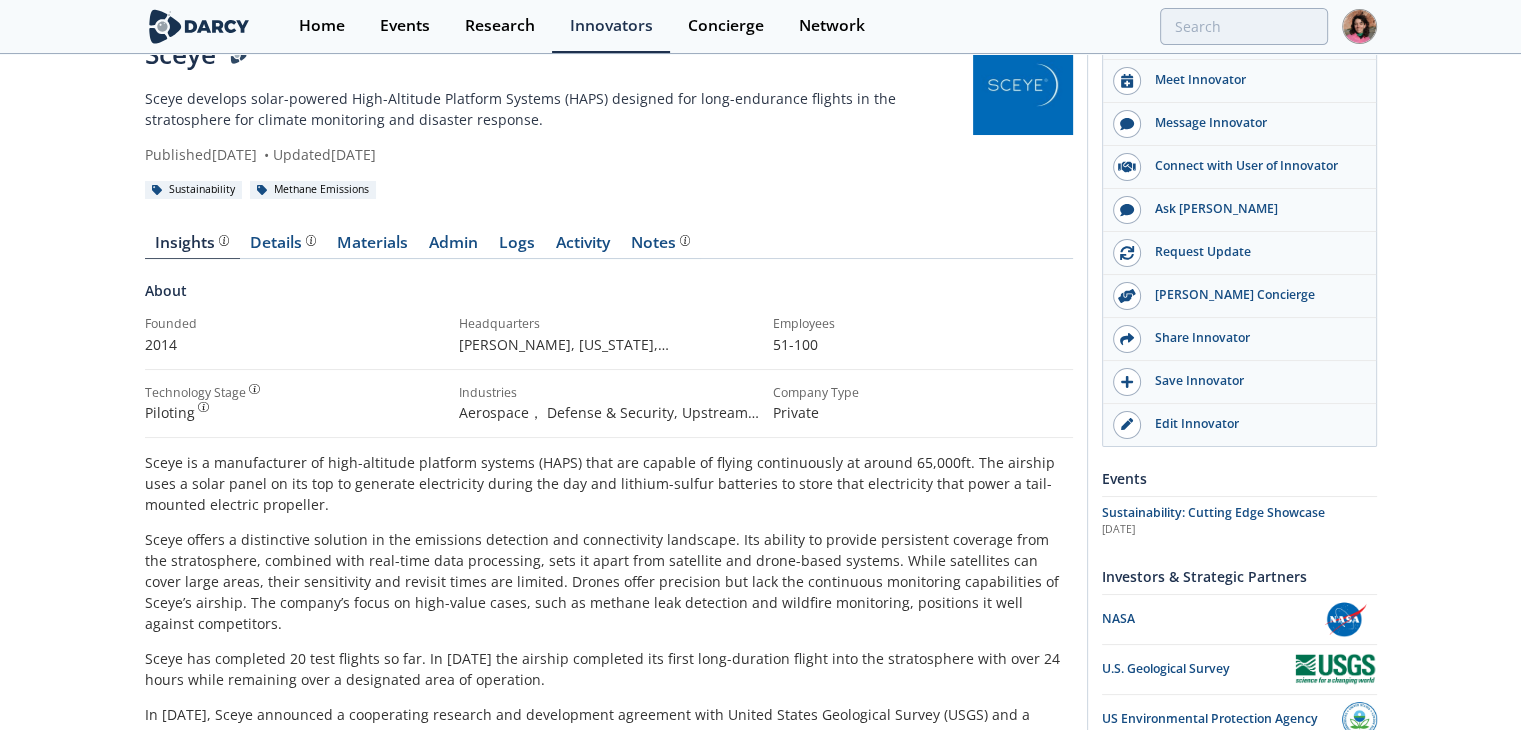 scroll, scrollTop: 55, scrollLeft: 0, axis: vertical 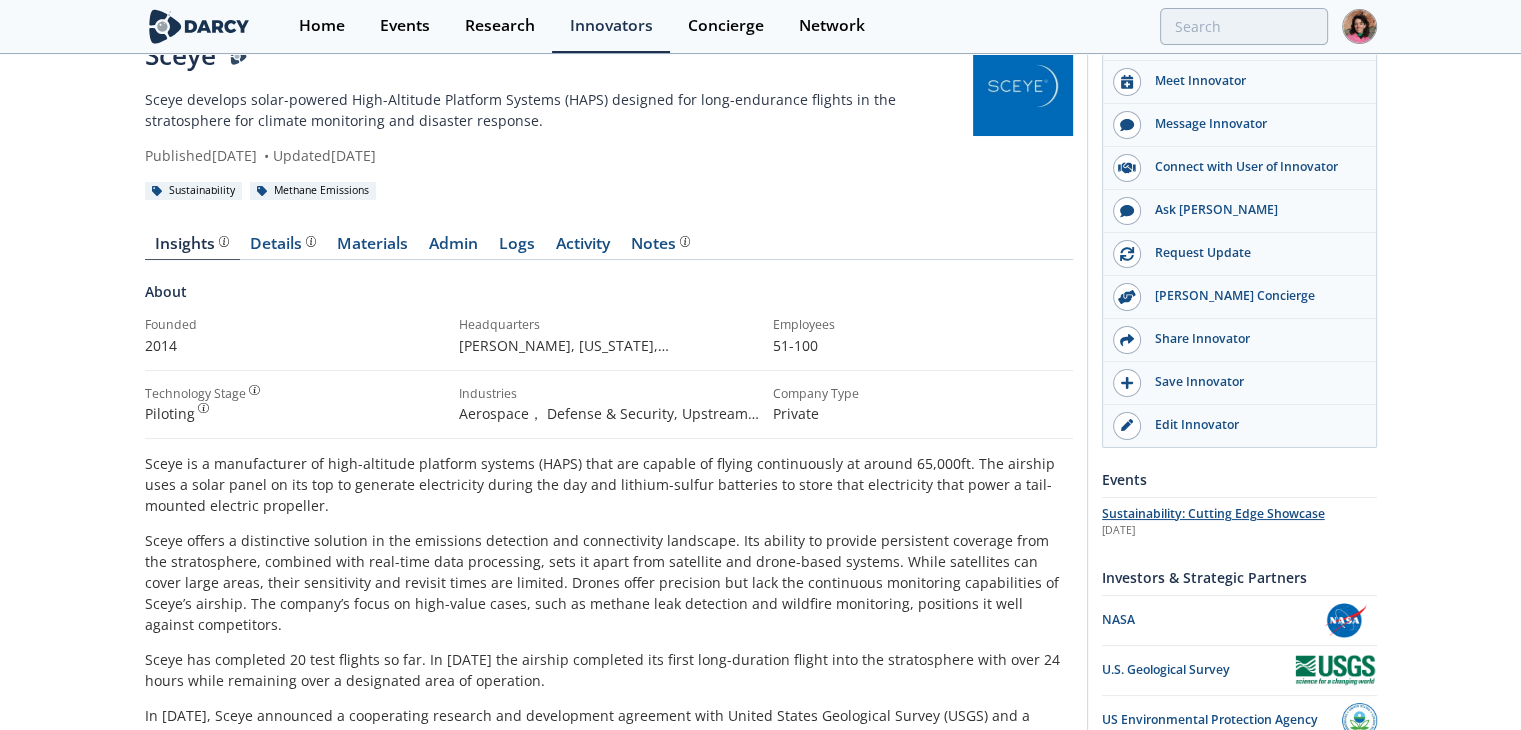 click on "Nov 12th 2024" at bounding box center (1239, 531) 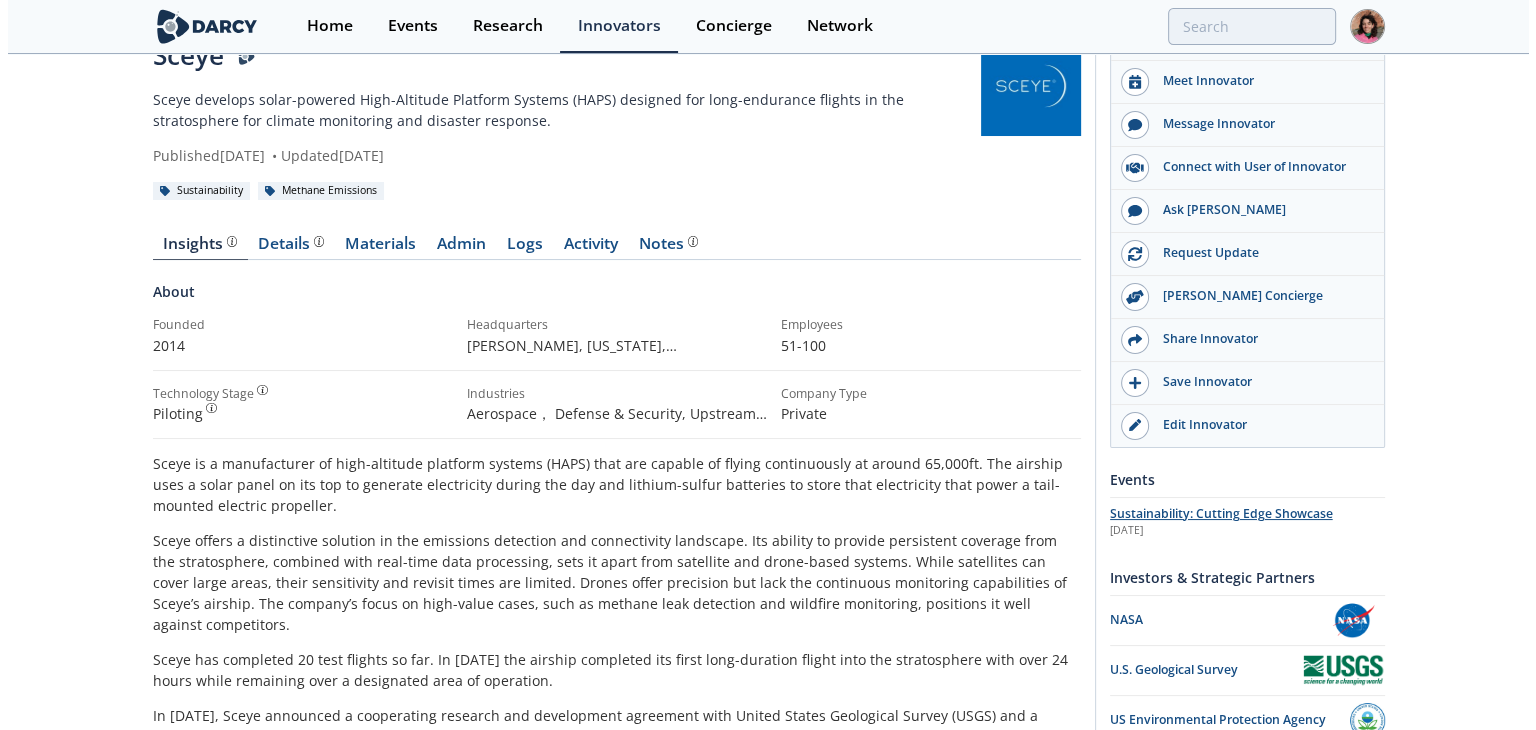 scroll, scrollTop: 0, scrollLeft: 0, axis: both 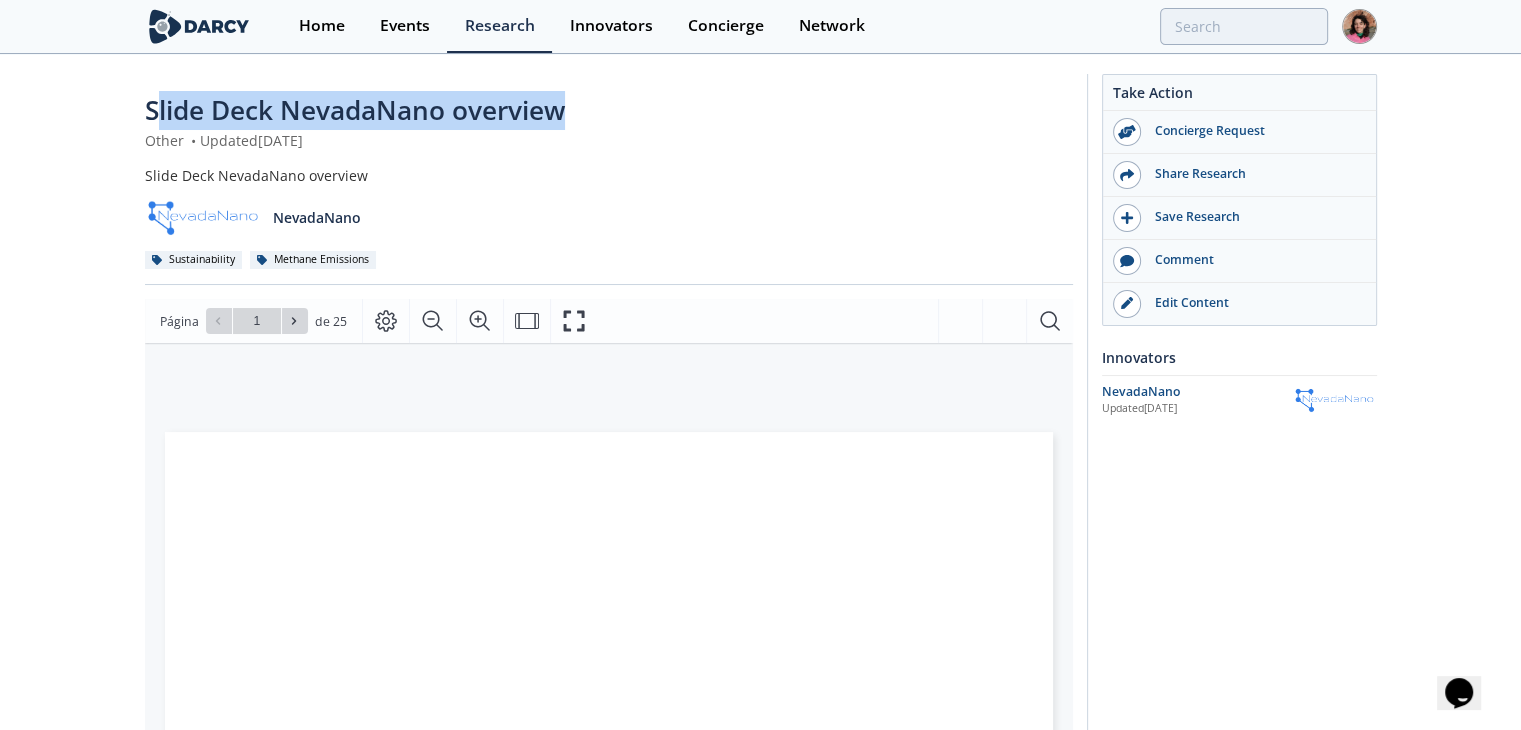 drag, startPoint x: 607, startPoint y: 102, endPoint x: 96, endPoint y: 105, distance: 511.00882 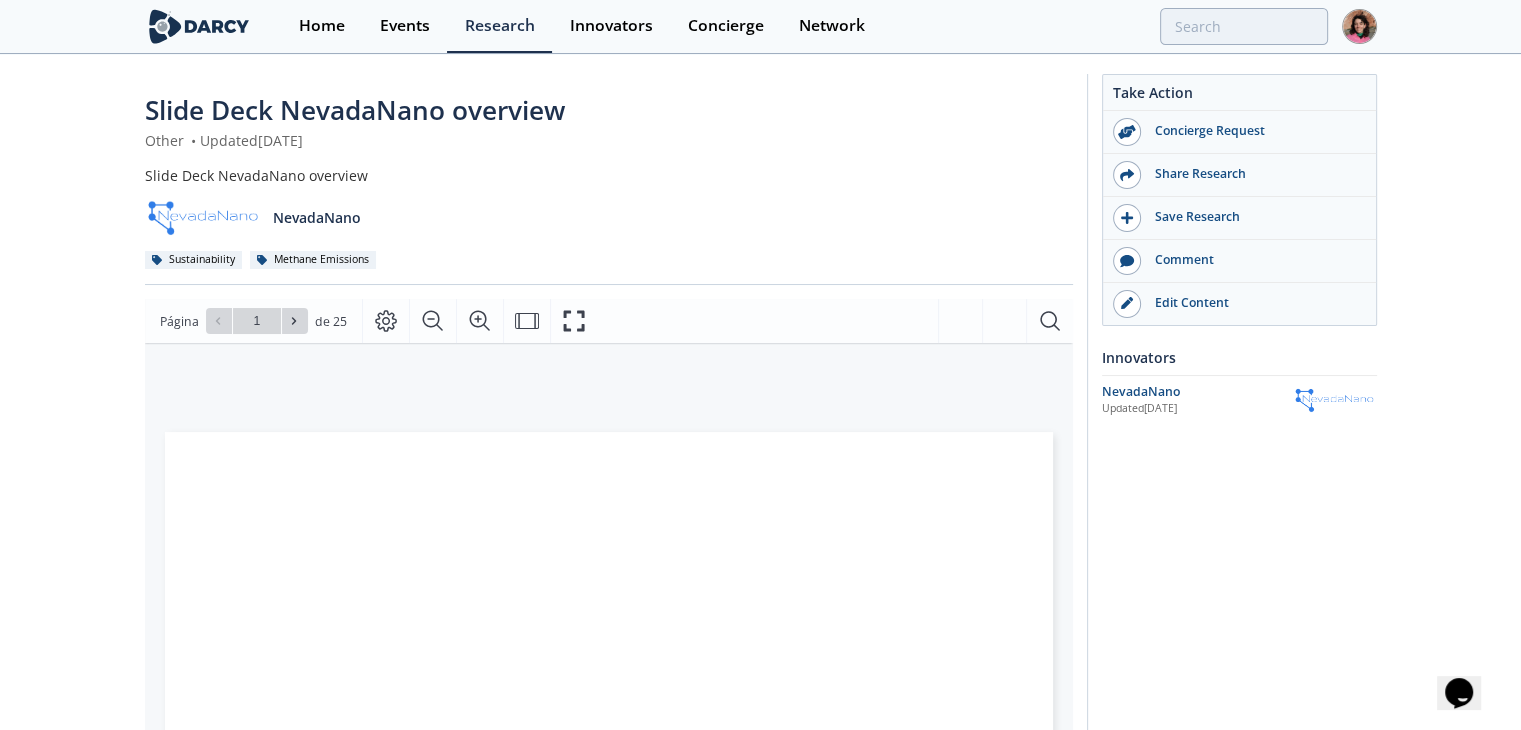 click on "Slide Deck NevadaNano overview
Other
•
Updated  January 20, 2024
Slide Deck NevadaNano overview
NevadaNano
Sustainability
Methane Emissions
Comments" 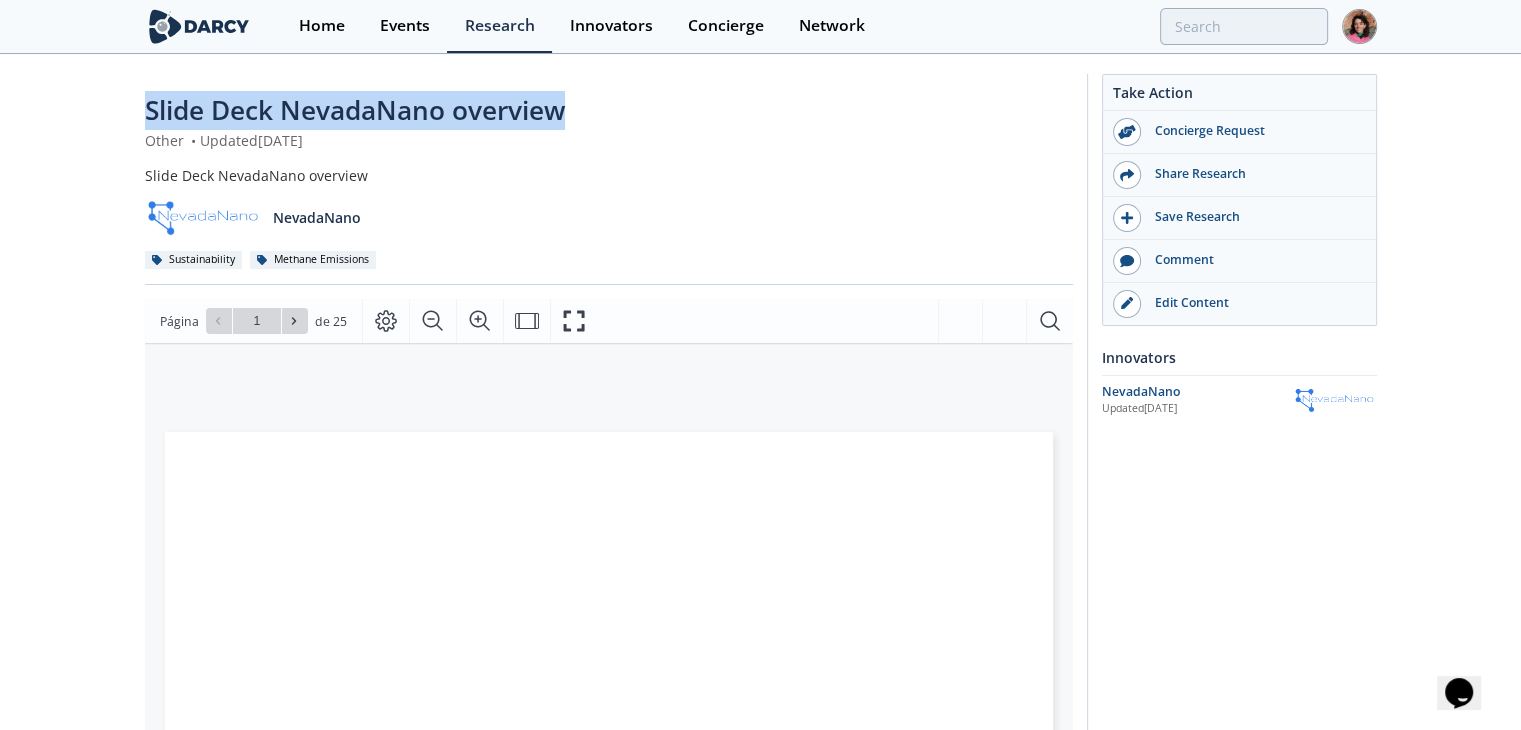 drag, startPoint x: 134, startPoint y: 113, endPoint x: 569, endPoint y: 103, distance: 435.11493 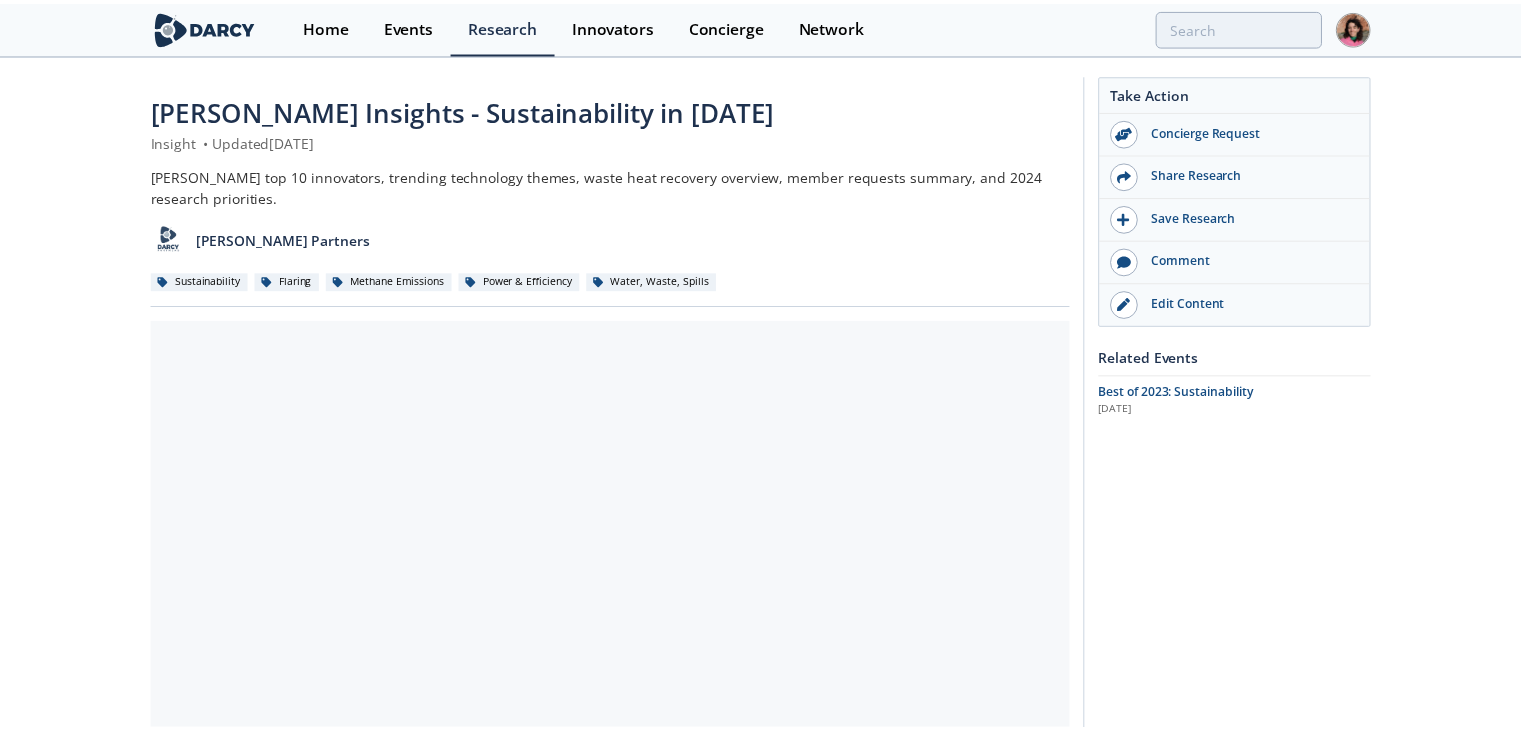 scroll, scrollTop: 0, scrollLeft: 0, axis: both 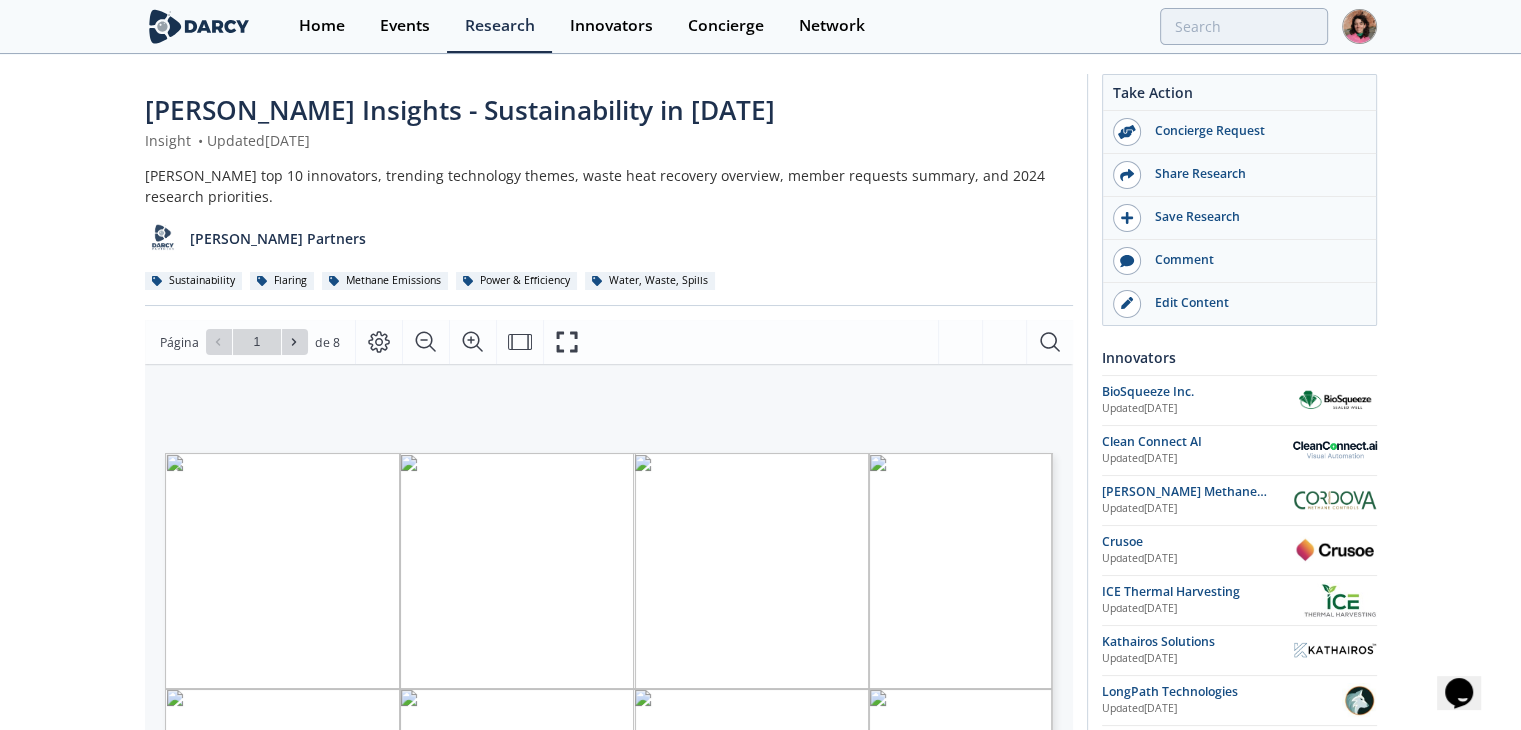click on "[PERSON_NAME] Insights - Sustainability in [DATE]" at bounding box center [460, 110] 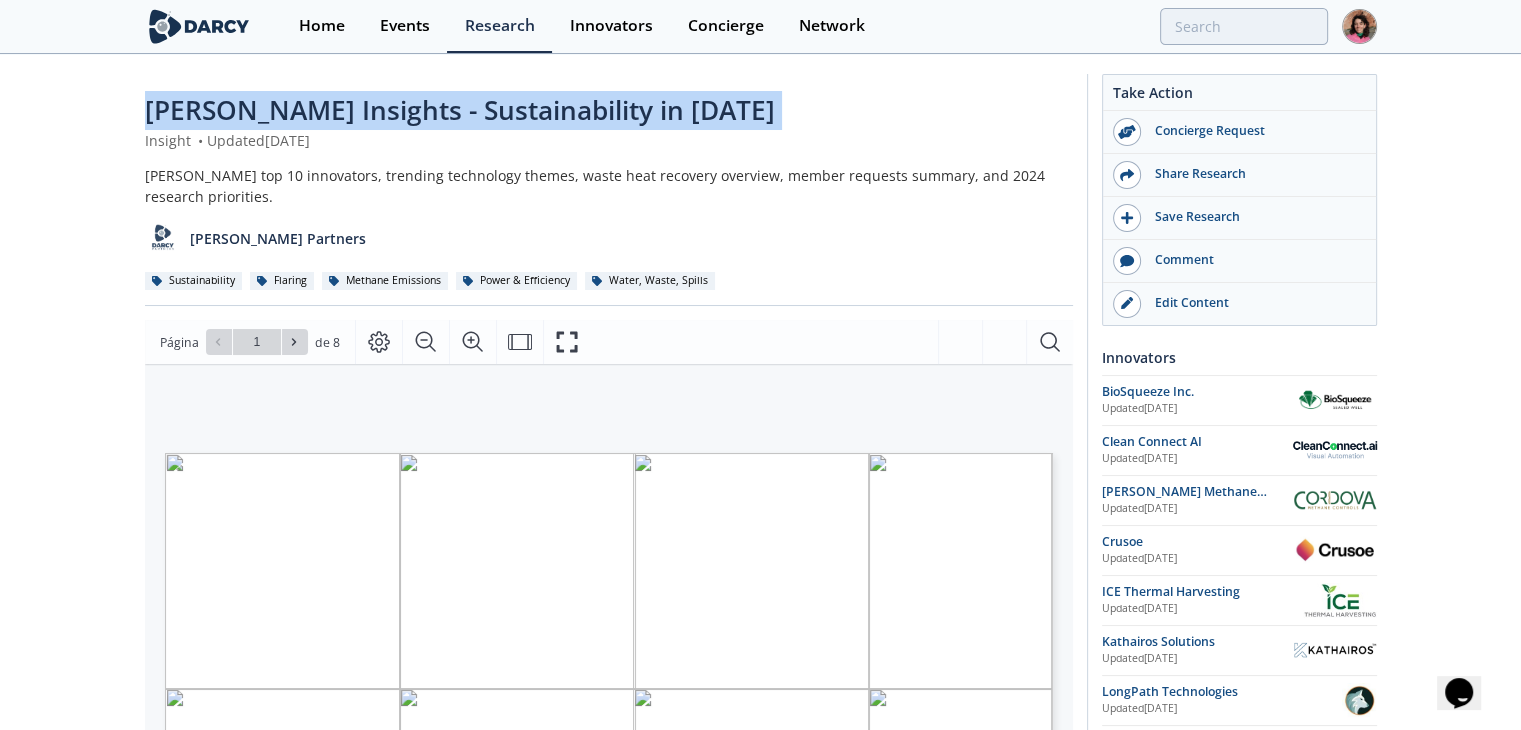 click on "Darcy Insights - Sustainability in 2023" at bounding box center [460, 110] 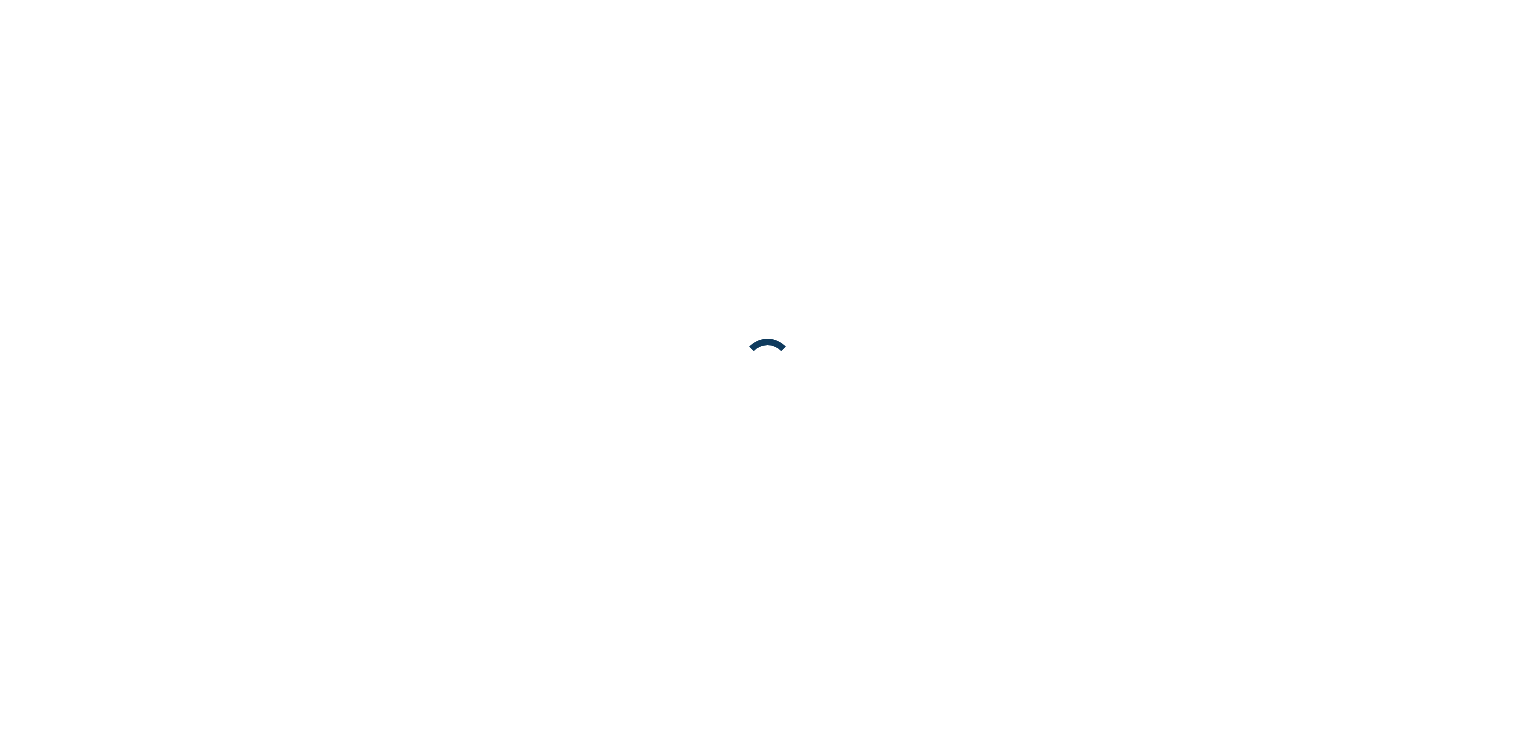 scroll, scrollTop: 0, scrollLeft: 0, axis: both 